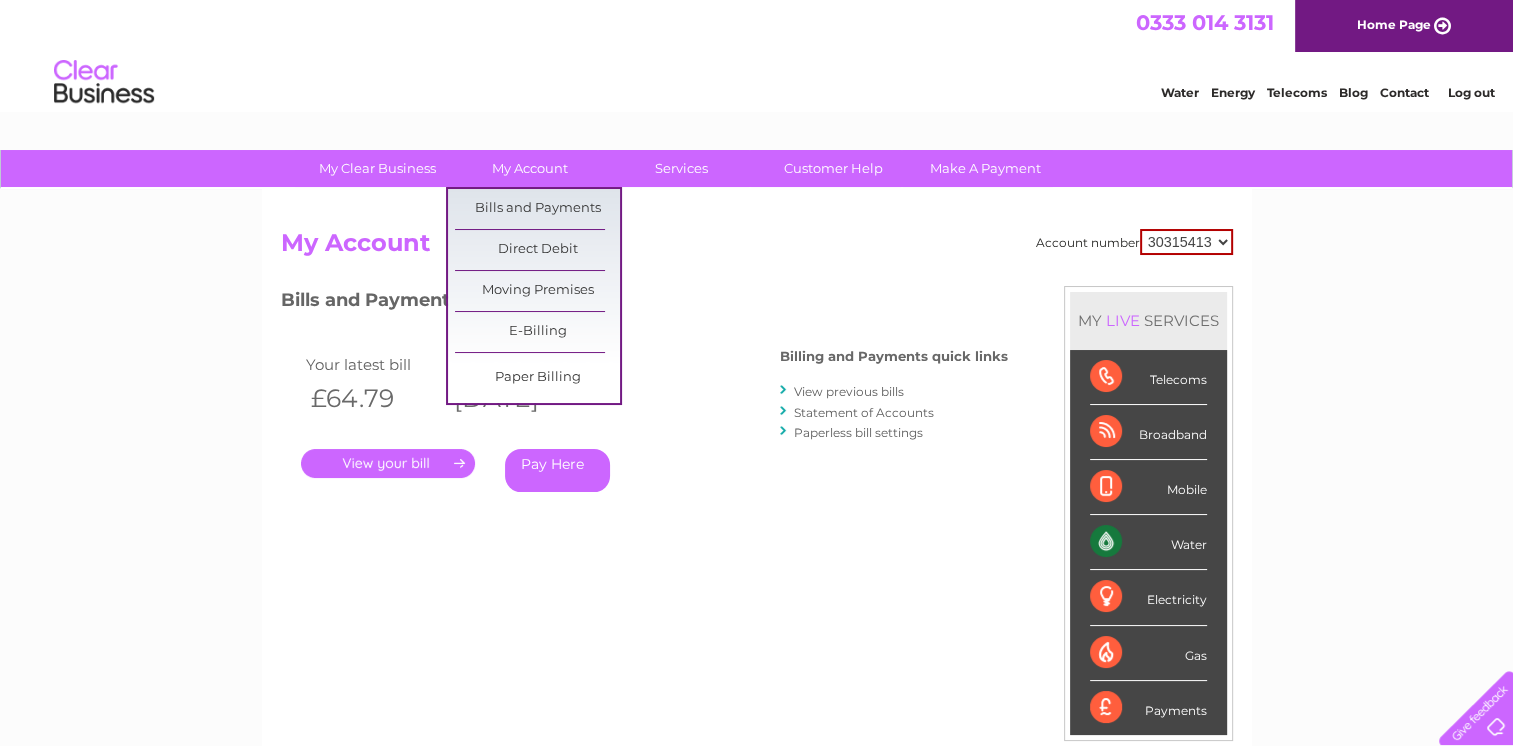 scroll, scrollTop: 0, scrollLeft: 0, axis: both 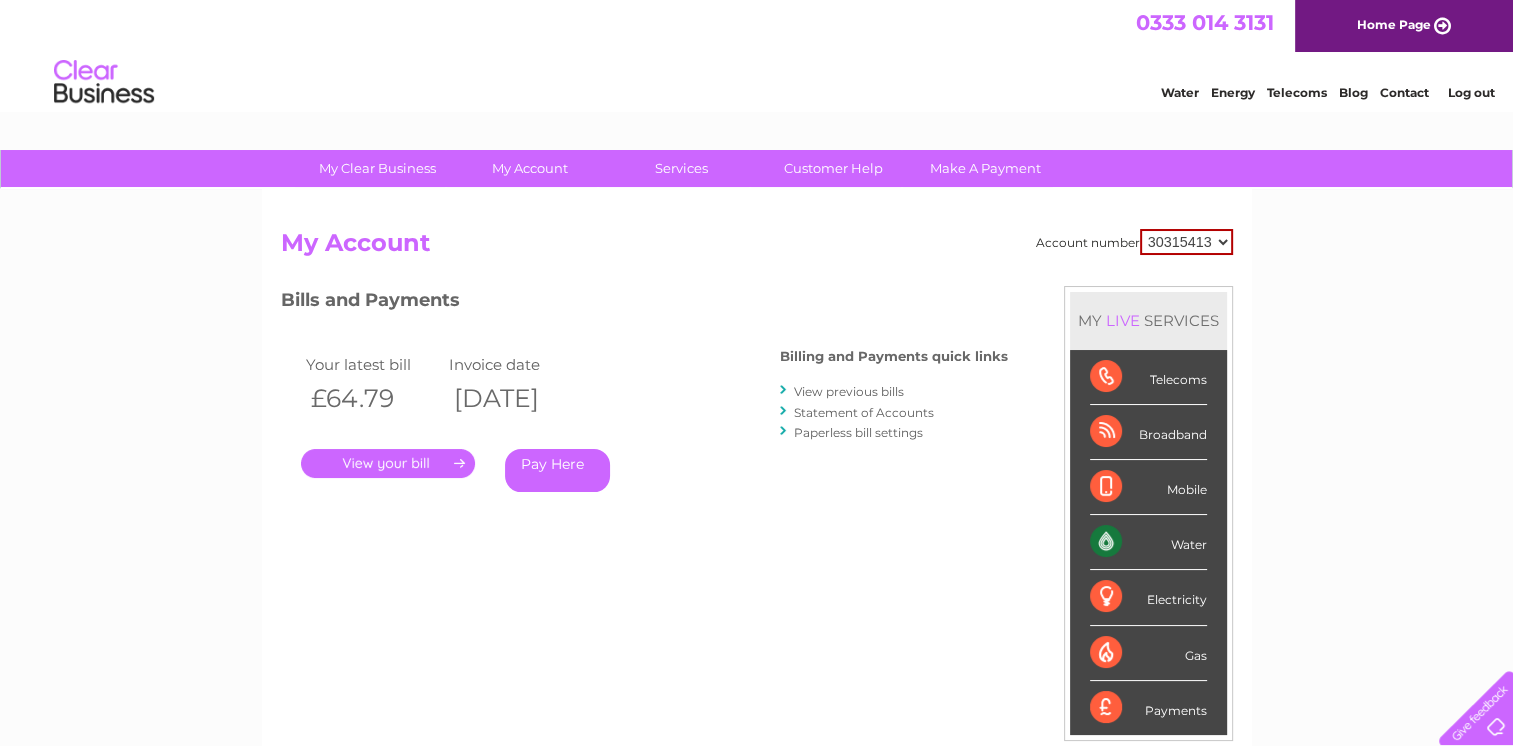 click on "30315413" at bounding box center (1186, 242) 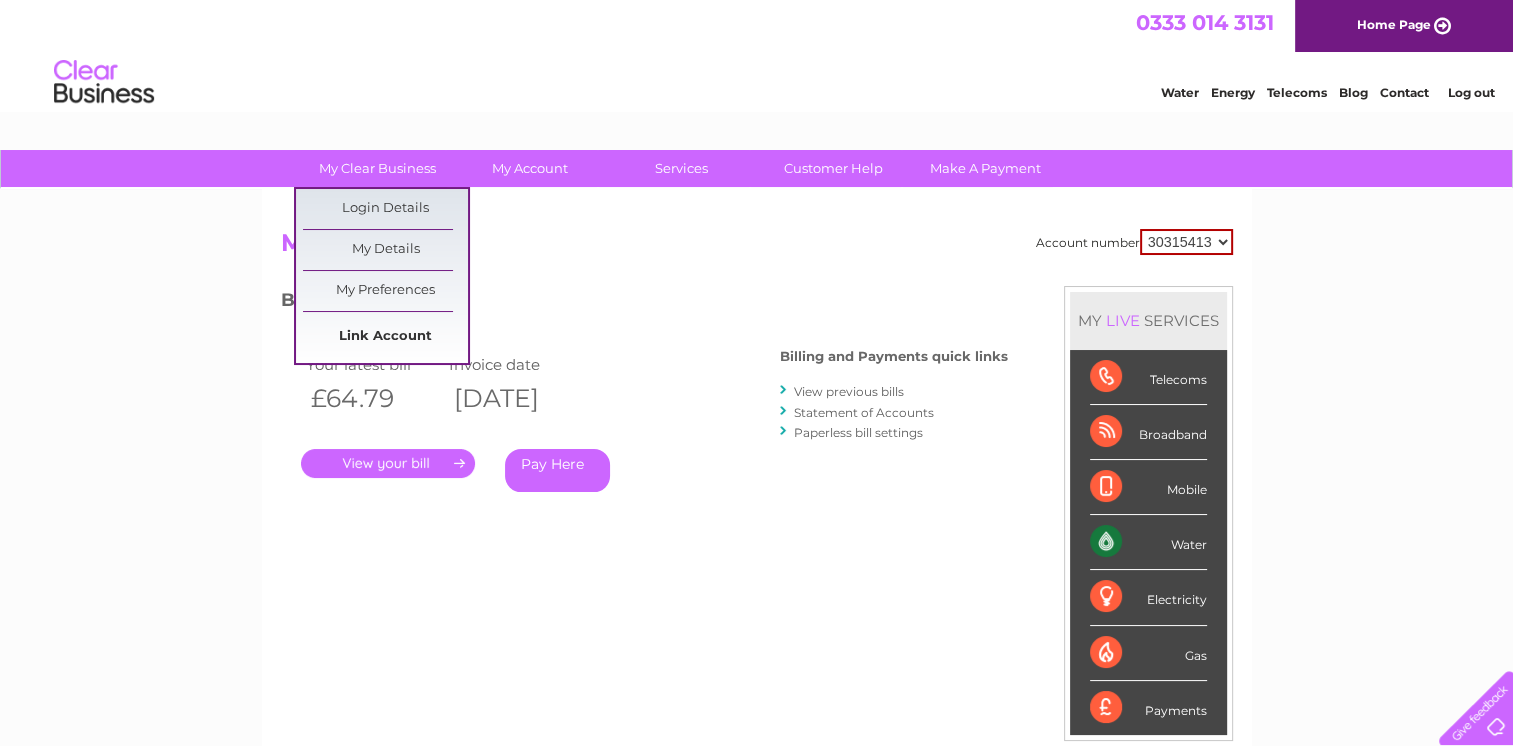 click on "Link Account" at bounding box center [385, 337] 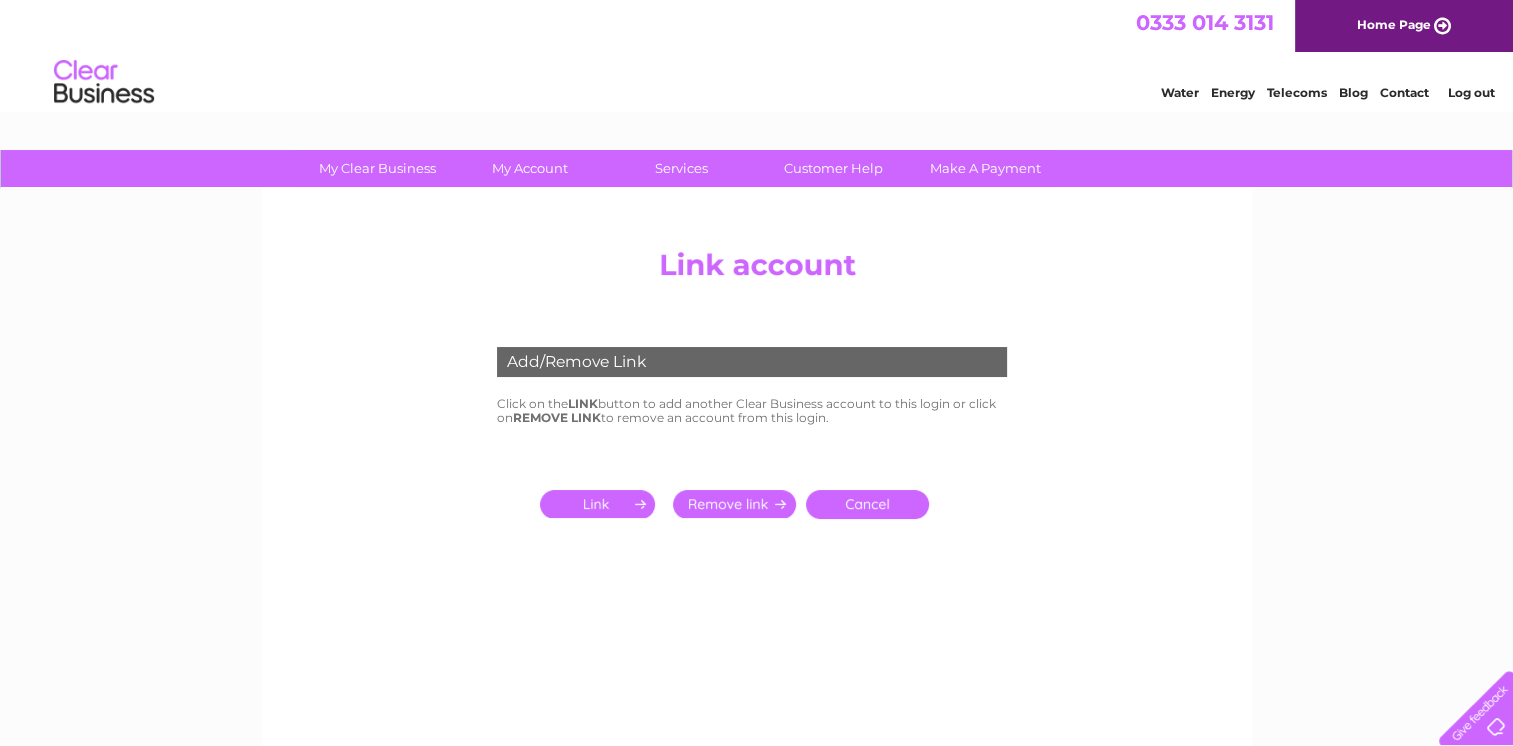 scroll, scrollTop: 0, scrollLeft: 0, axis: both 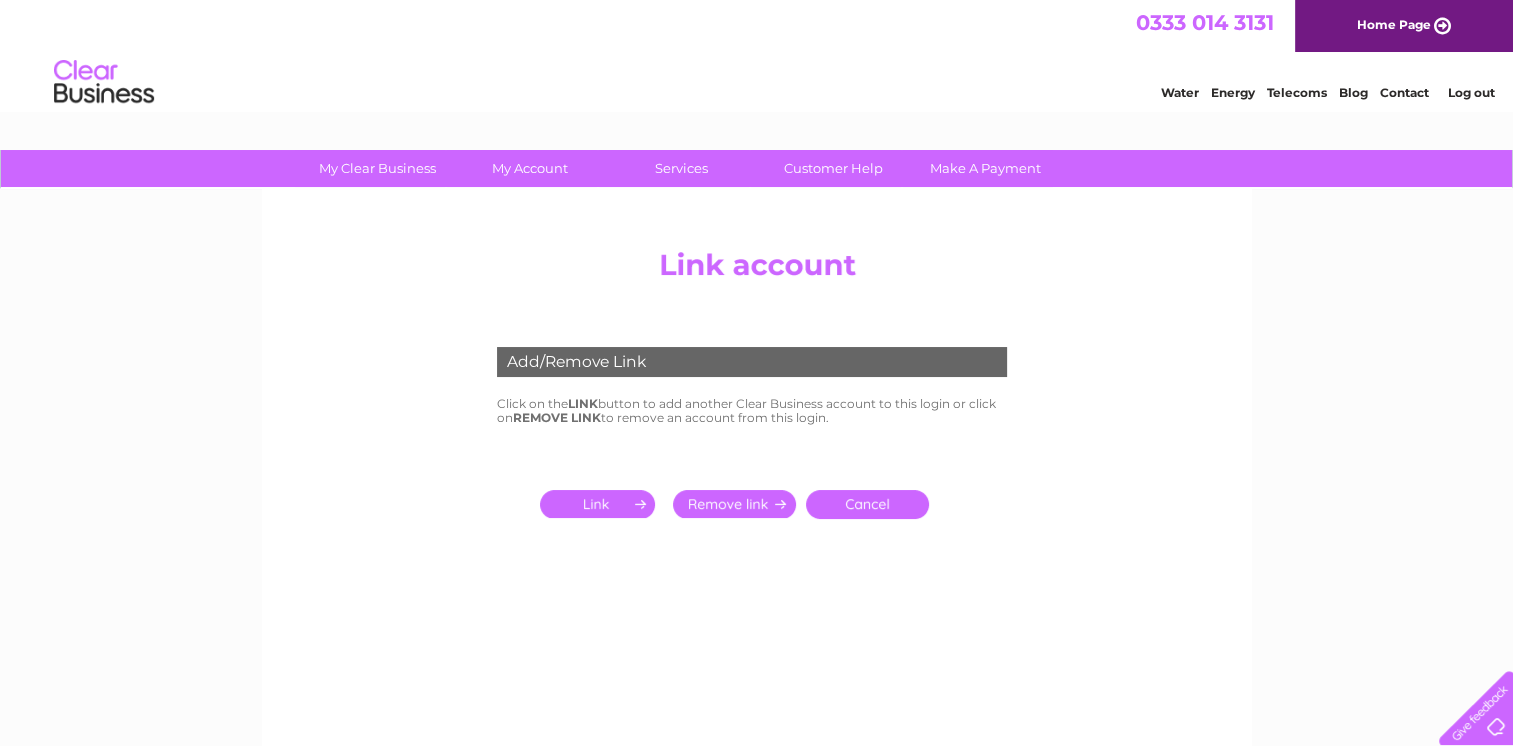 click at bounding box center [601, 504] 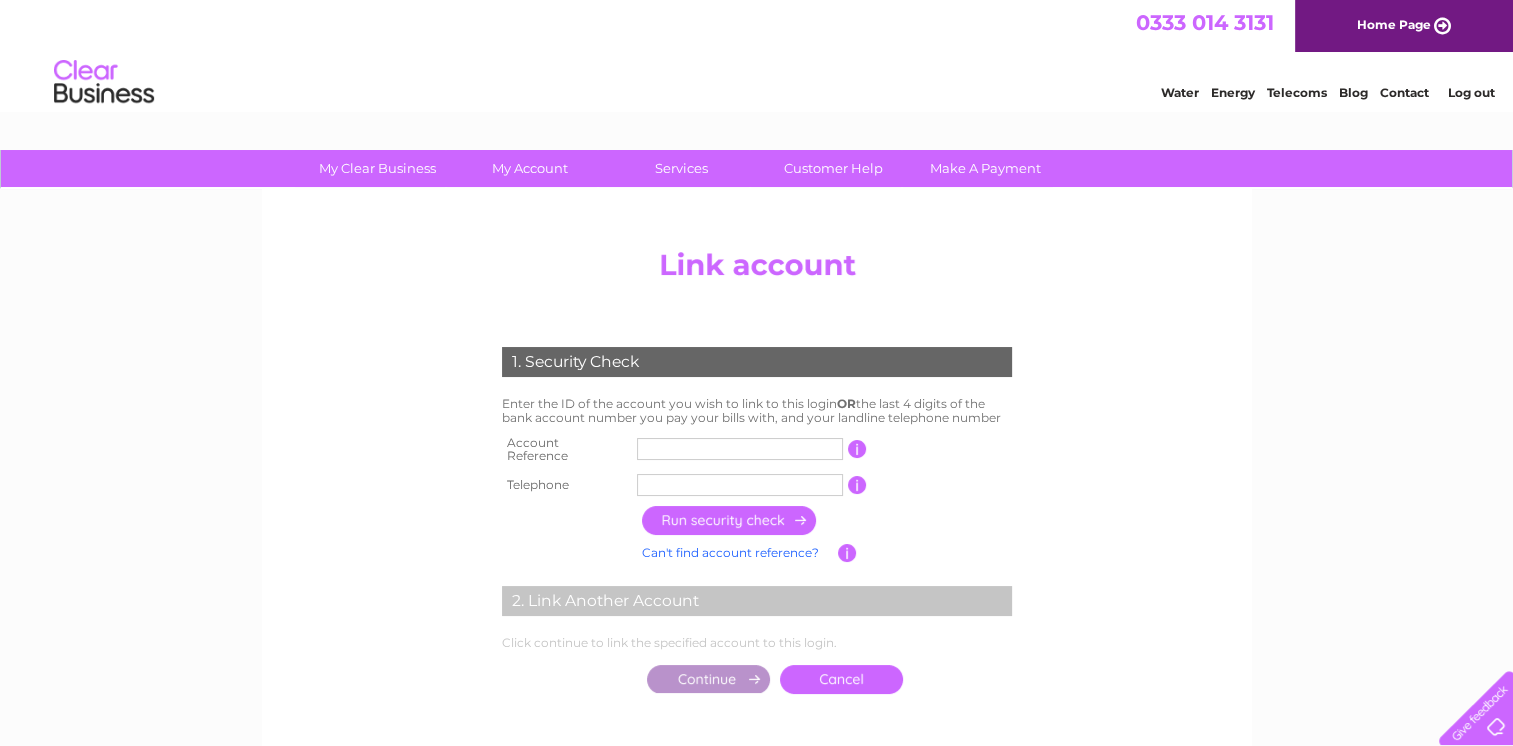 click at bounding box center [740, 450] 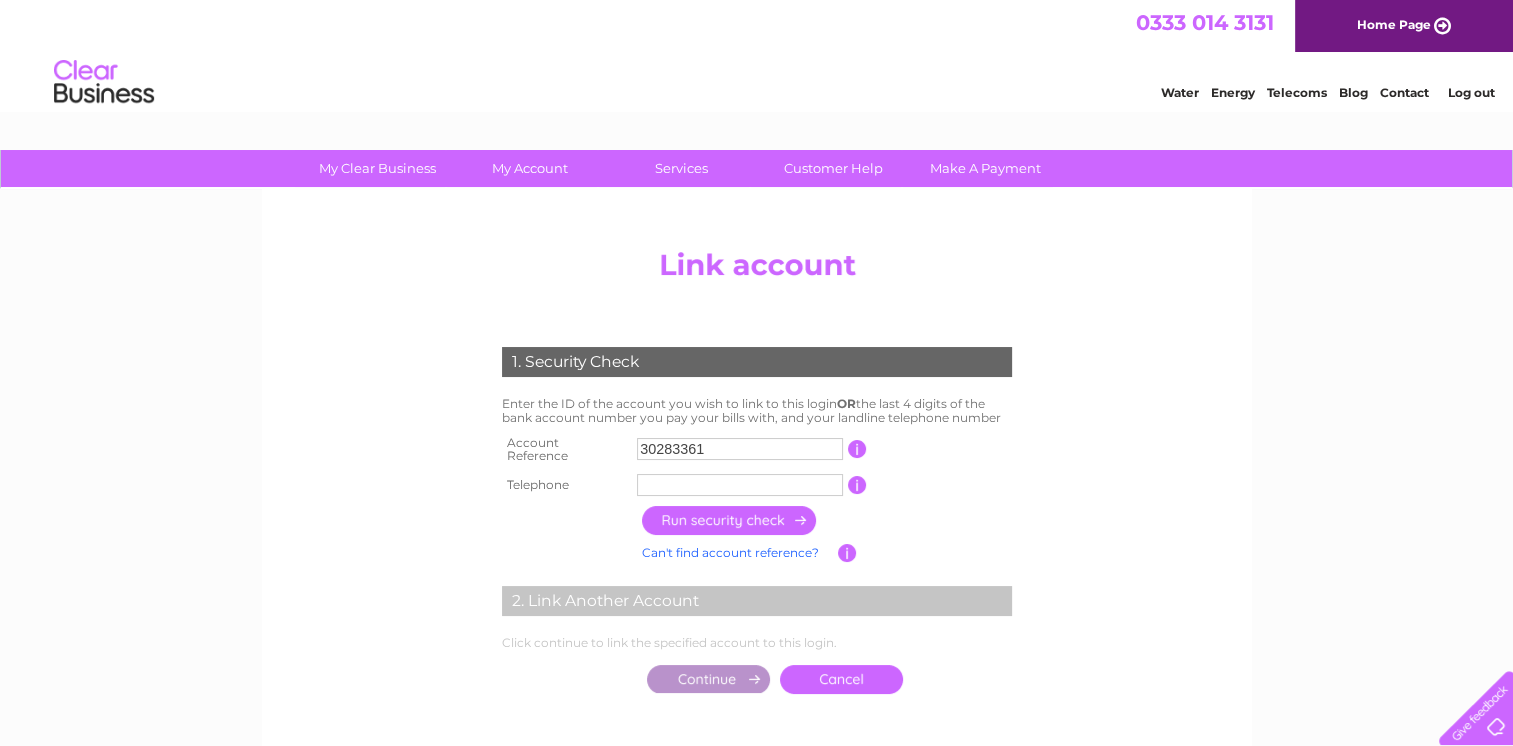 type on "30283361" 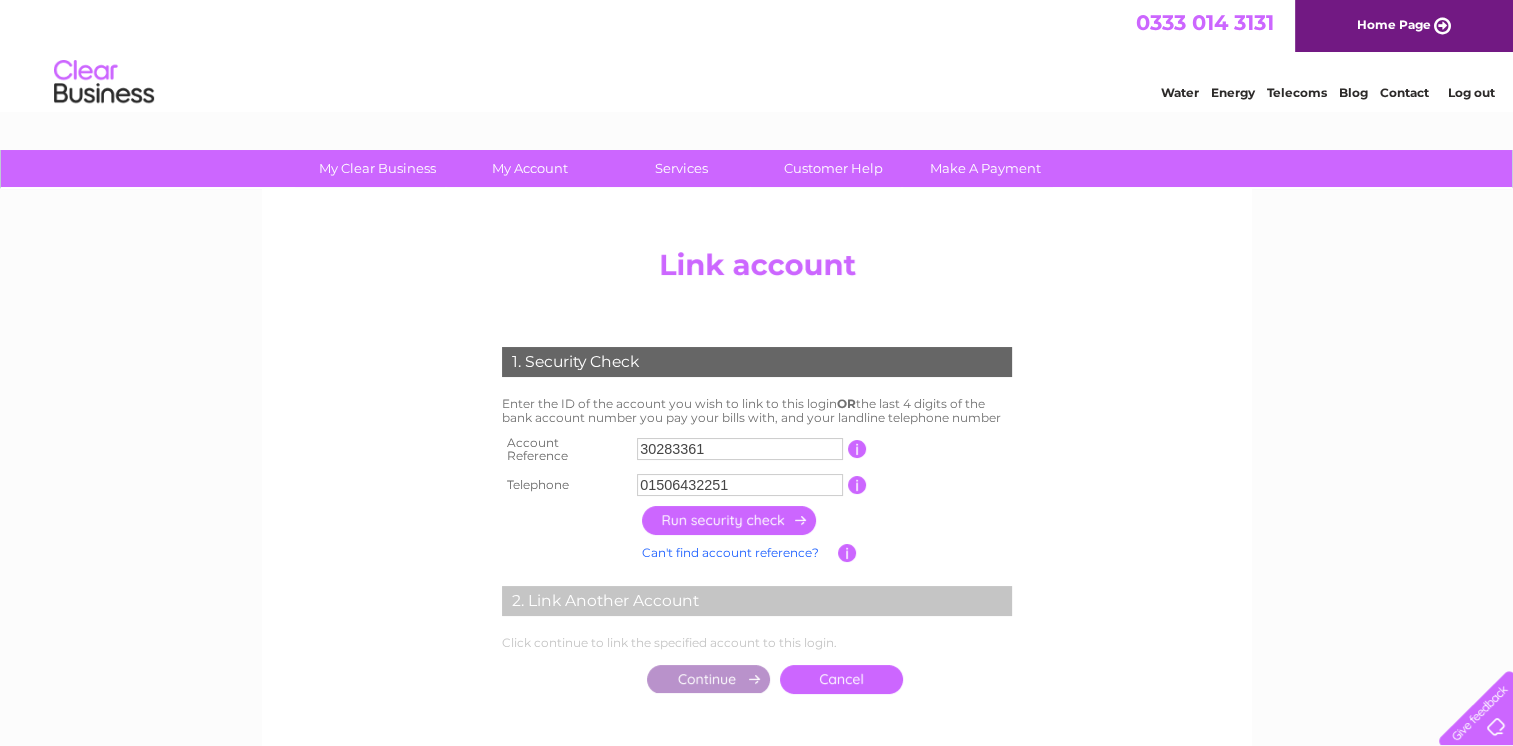 click at bounding box center (730, 520) 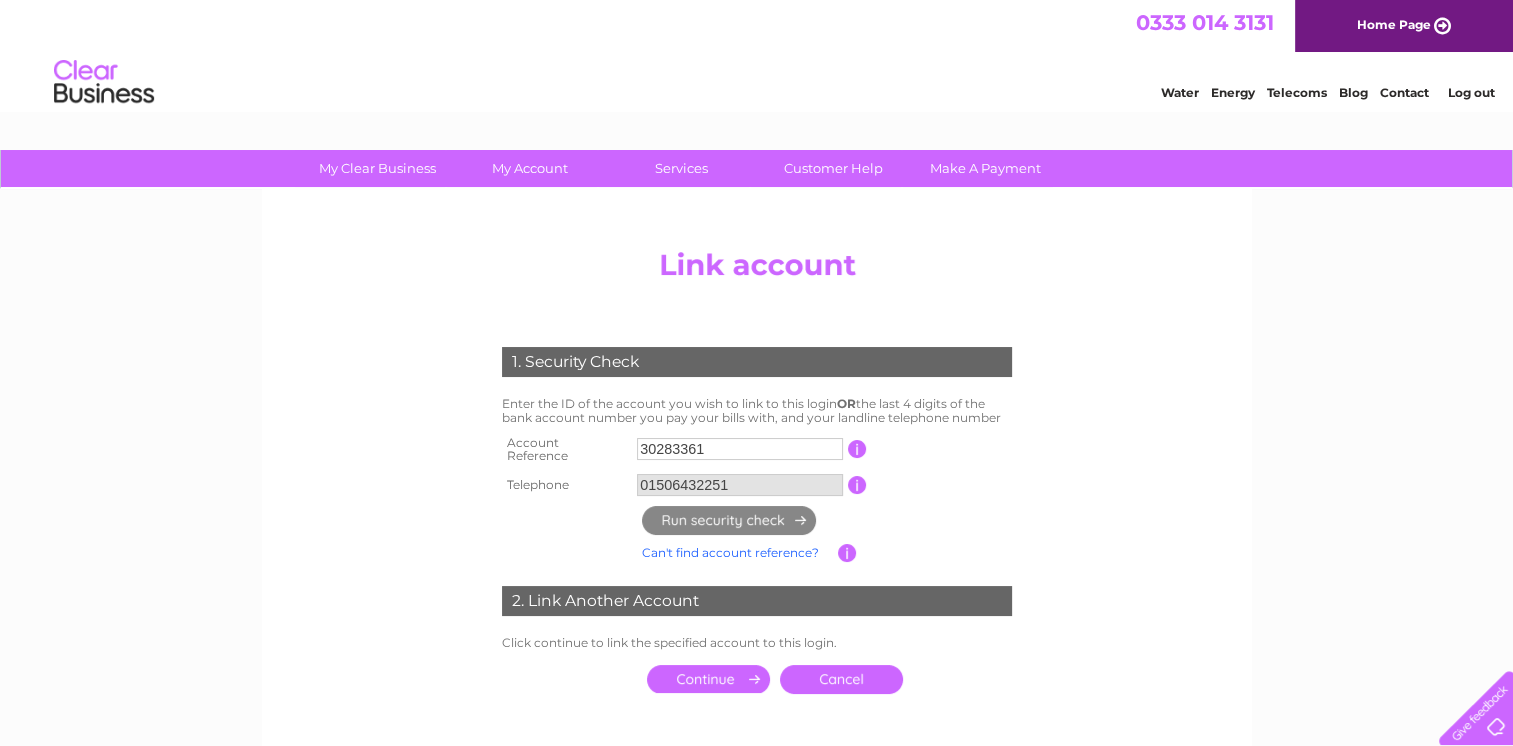 click at bounding box center (708, 679) 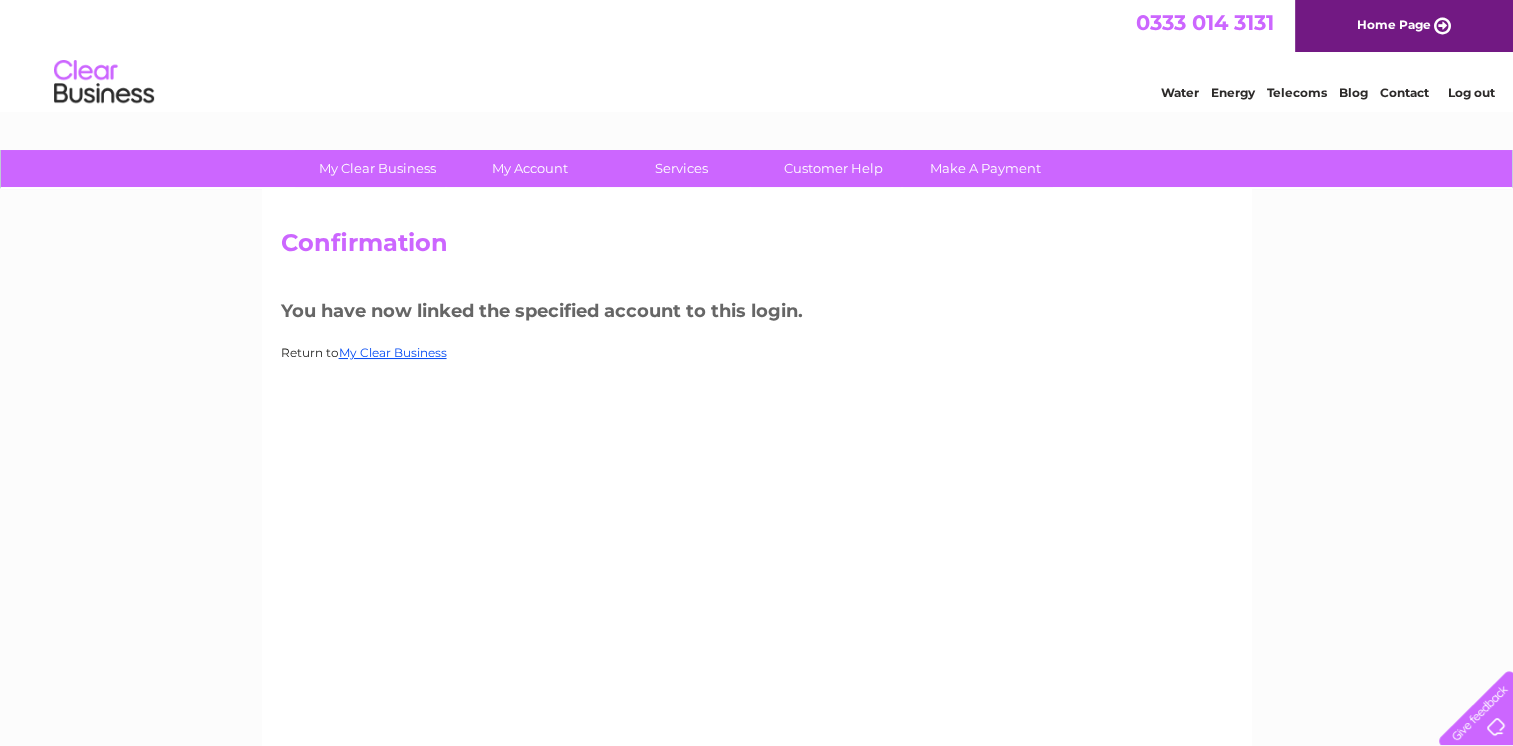scroll, scrollTop: 0, scrollLeft: 0, axis: both 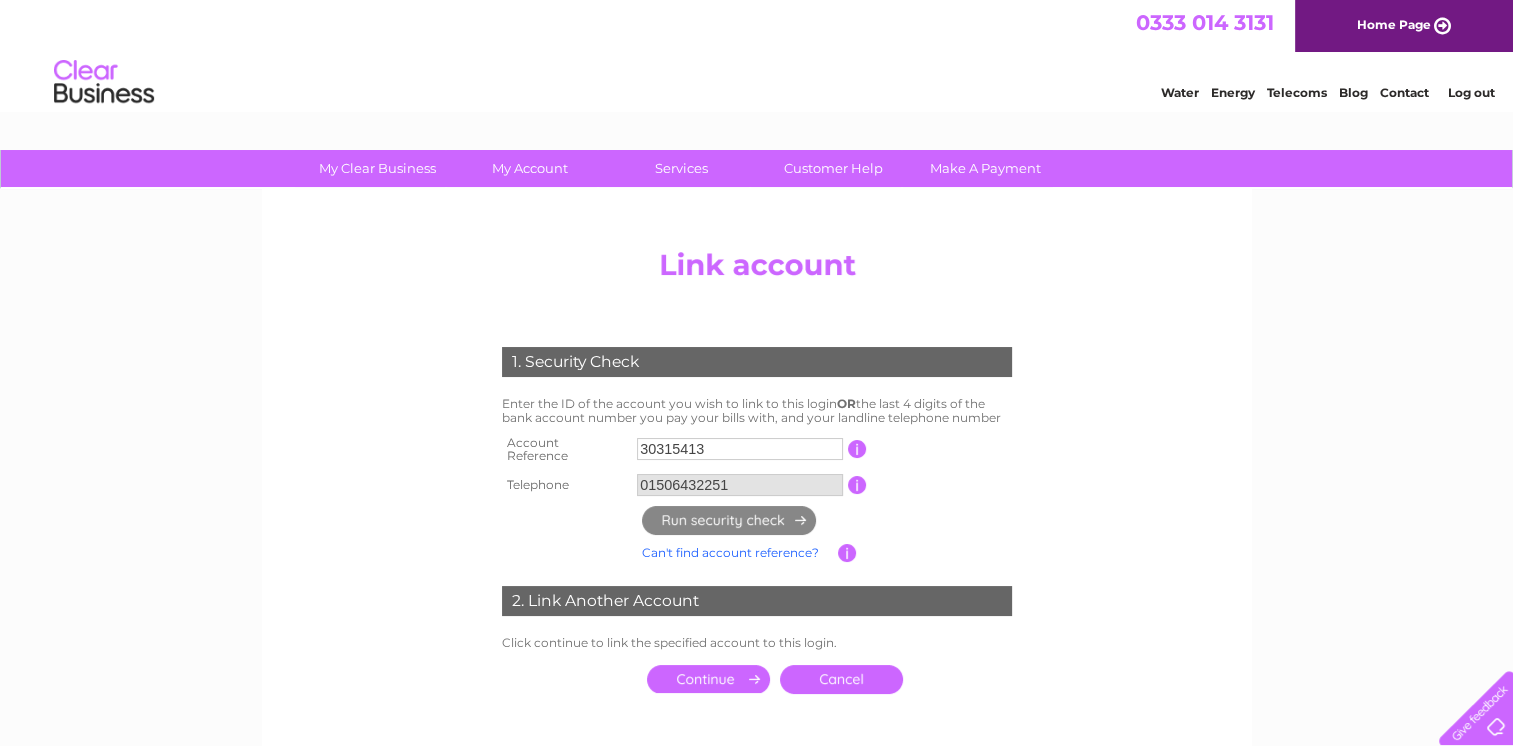 click on "Log out" at bounding box center (1470, 92) 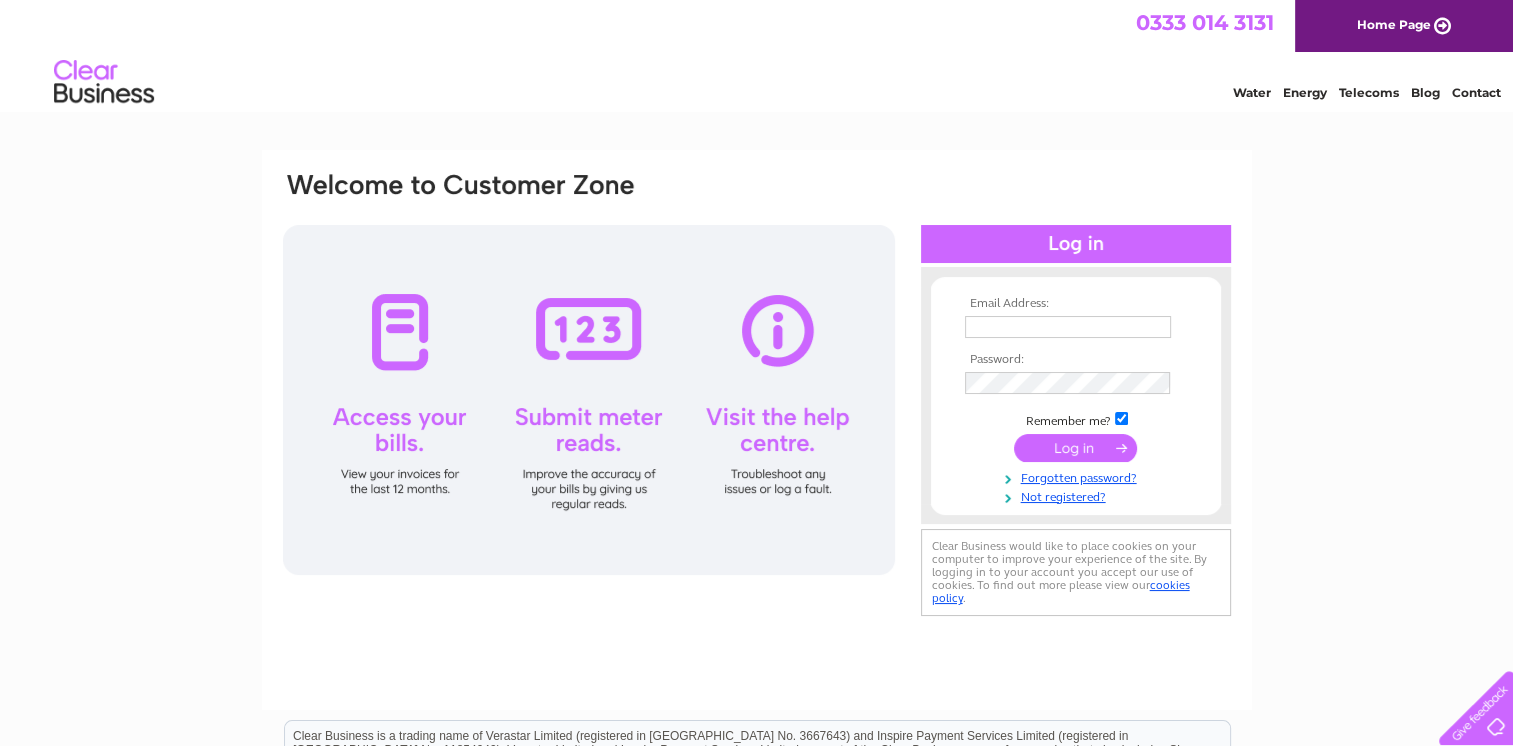 scroll, scrollTop: 0, scrollLeft: 0, axis: both 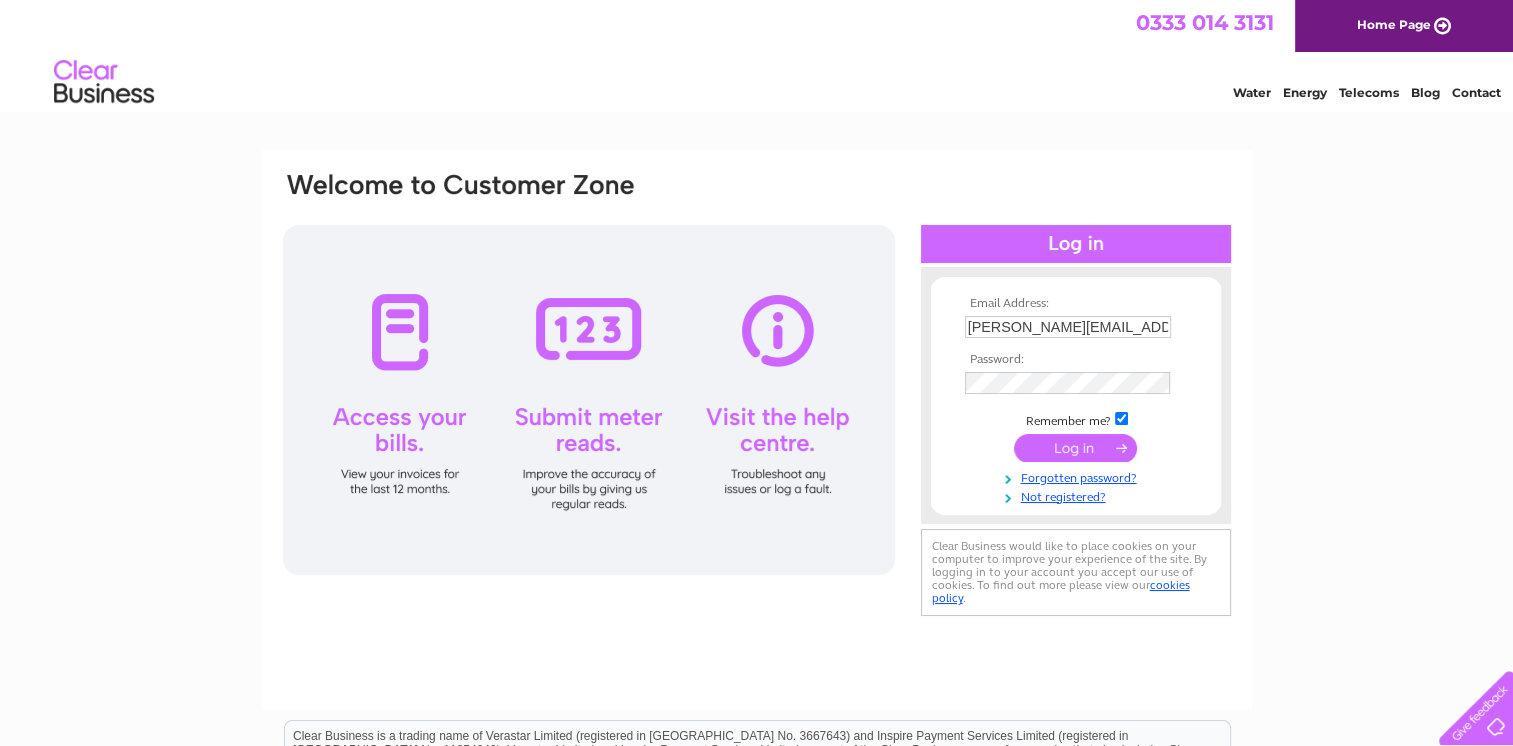 click at bounding box center (1075, 448) 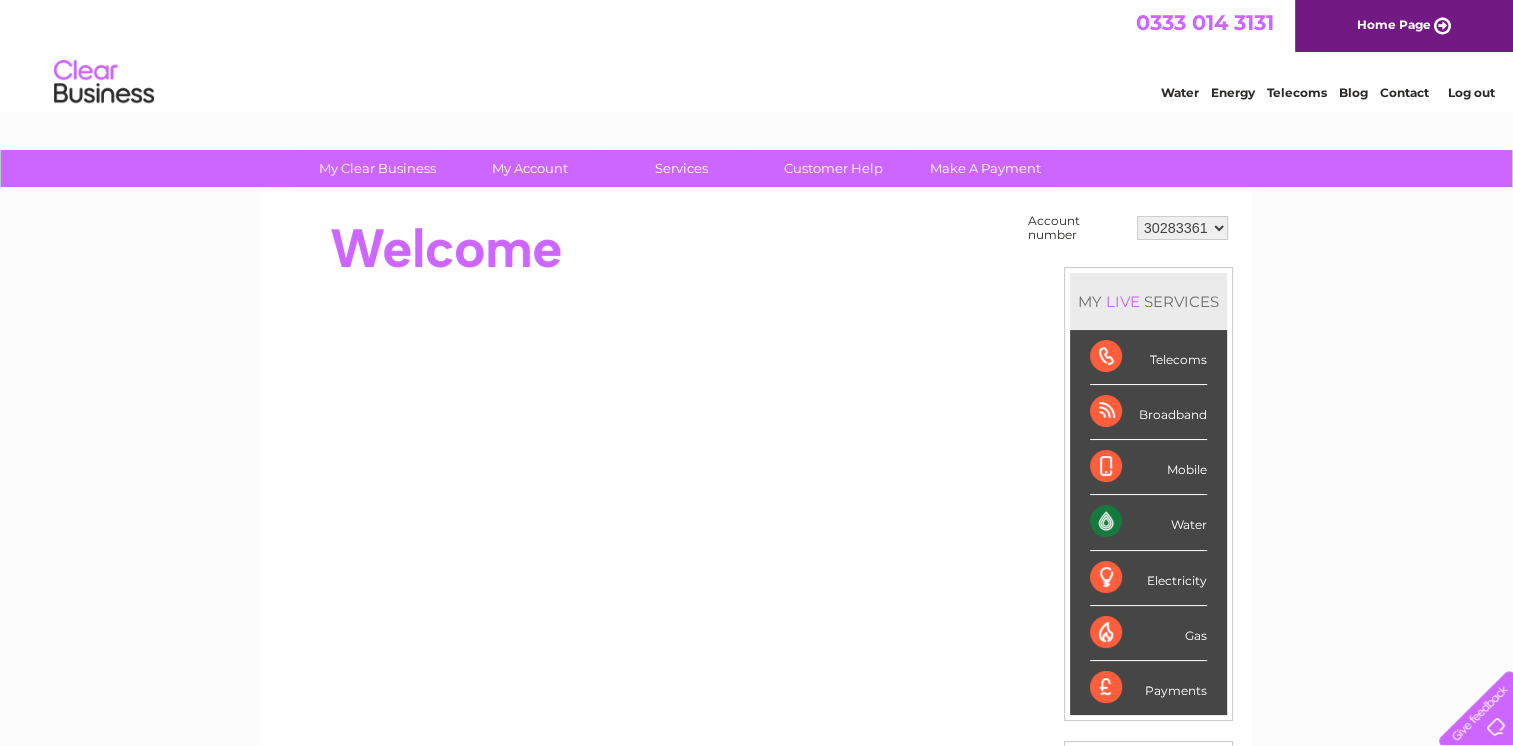 scroll, scrollTop: 0, scrollLeft: 0, axis: both 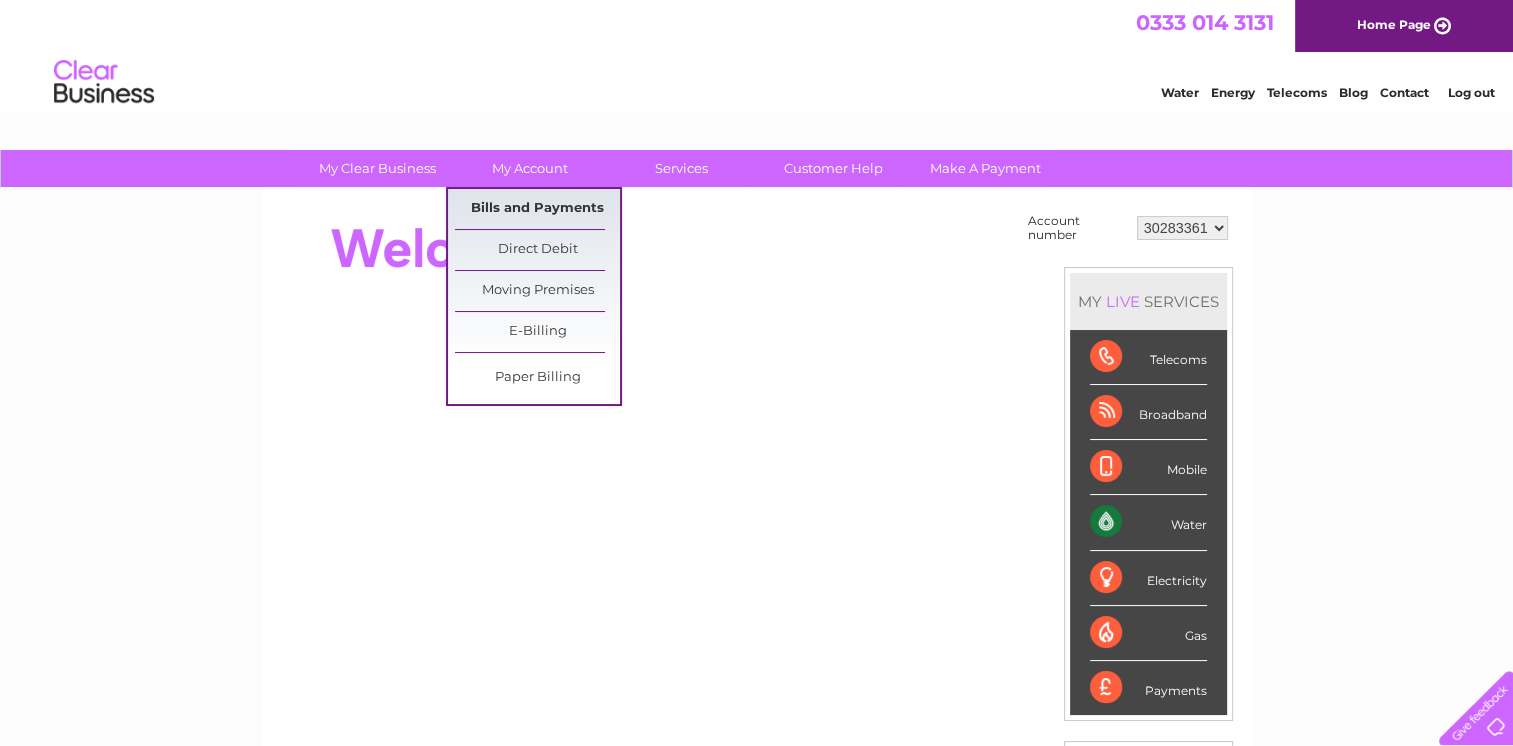 click on "Bills and Payments" at bounding box center [537, 209] 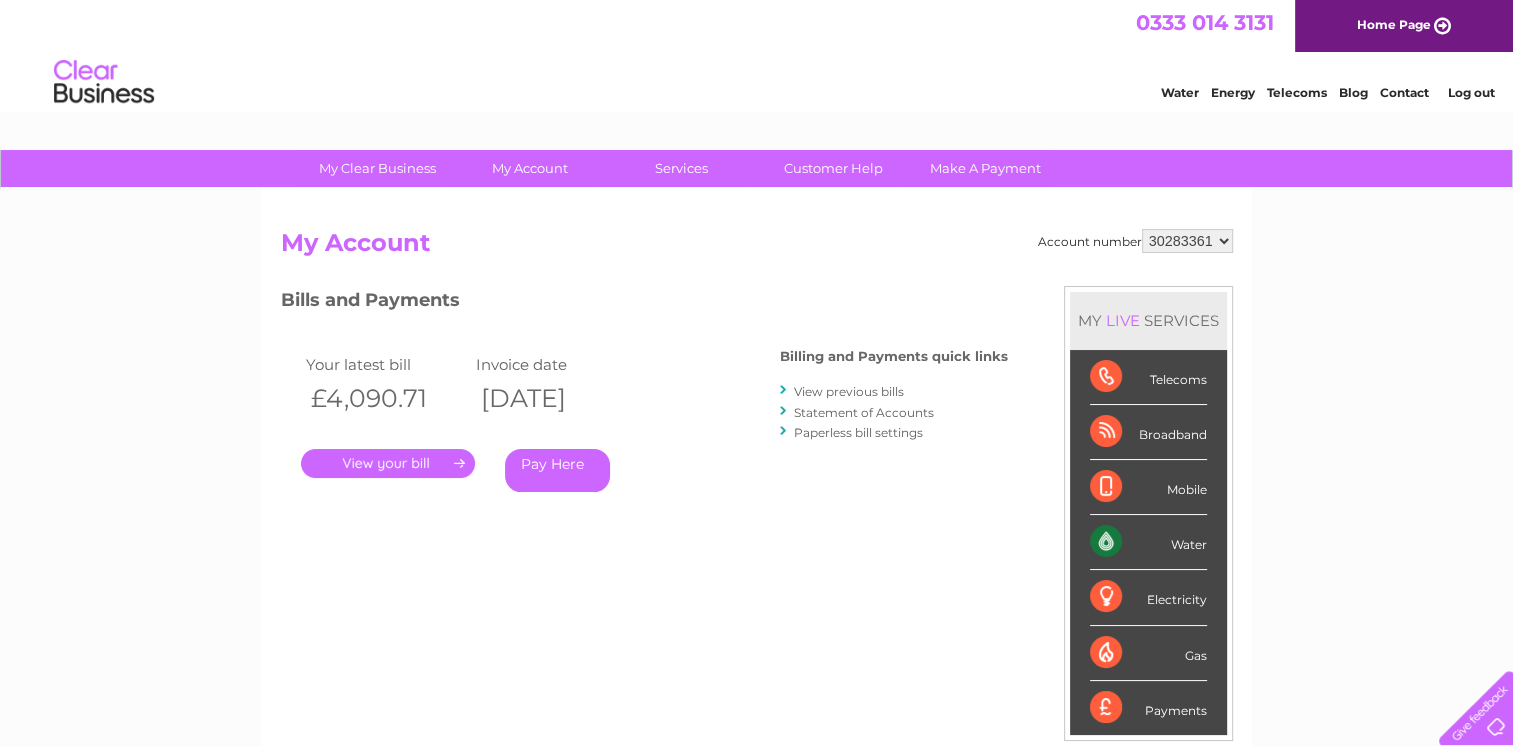 scroll, scrollTop: 0, scrollLeft: 0, axis: both 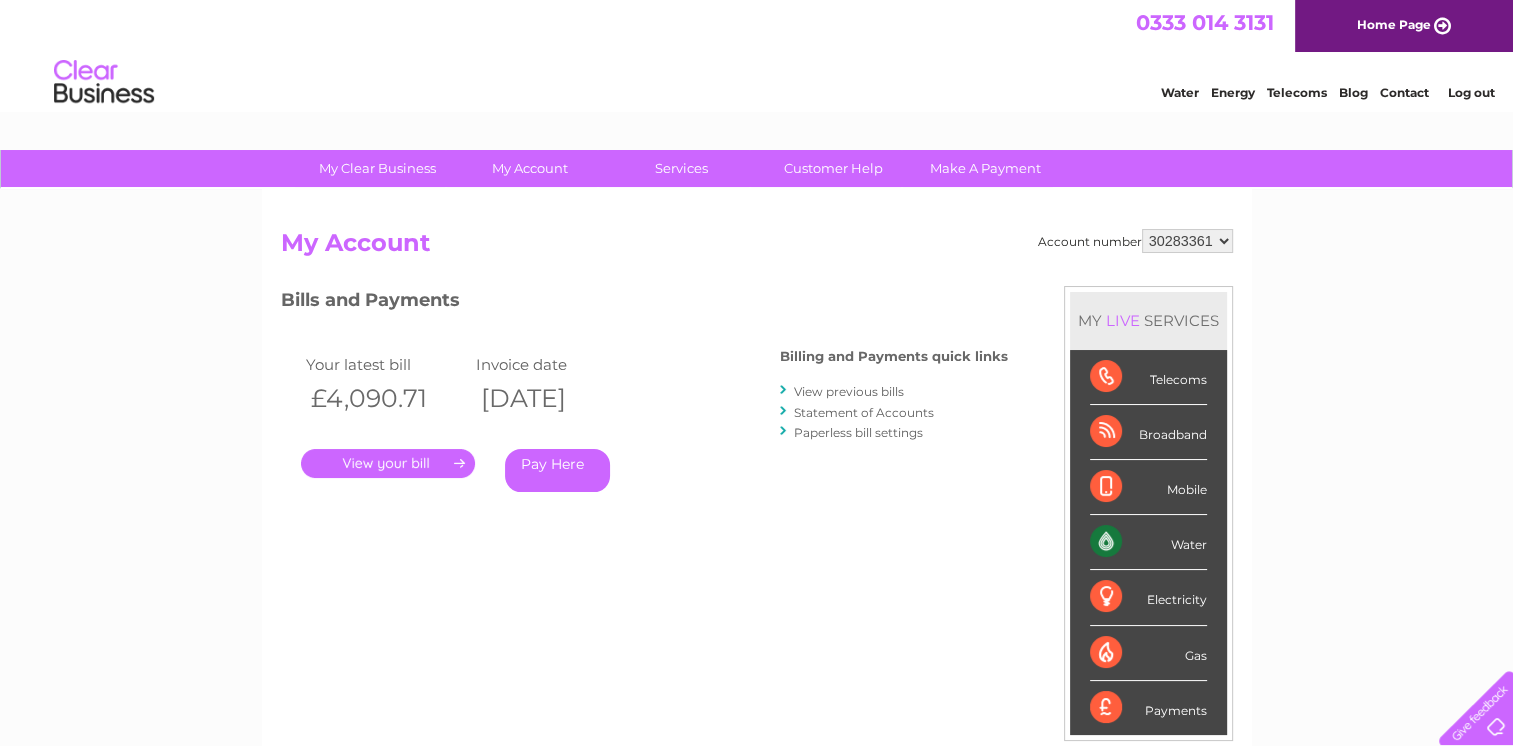 click on "Account number    30283361
30315413
My Account
MY LIVE SERVICES
Telecoms
Broadband
Mobile
Water
Electricity
Gas
Payments
Bills and Payments
Billing and Payments quick links
." at bounding box center (757, 530) 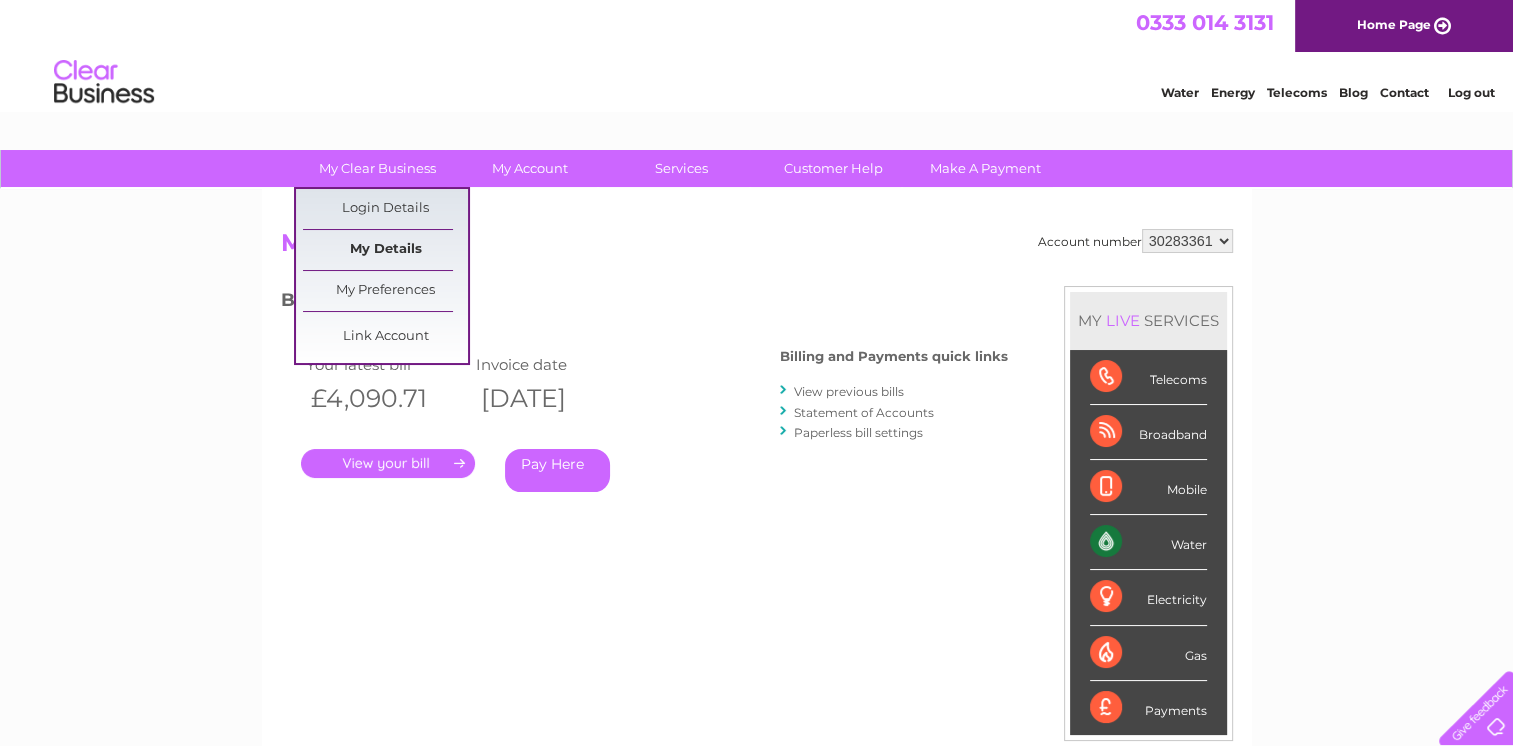 click on "My Details" at bounding box center [385, 250] 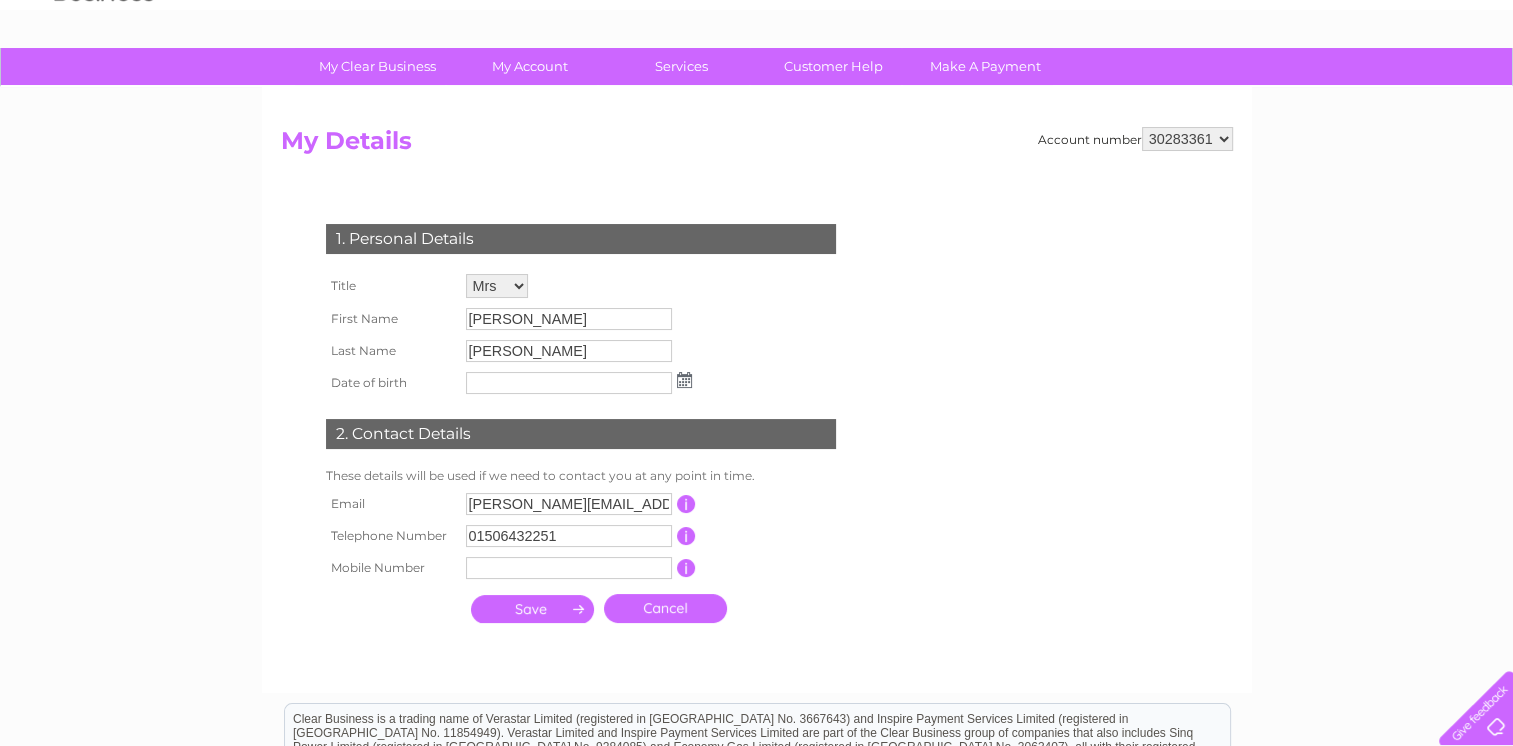 scroll, scrollTop: 0, scrollLeft: 0, axis: both 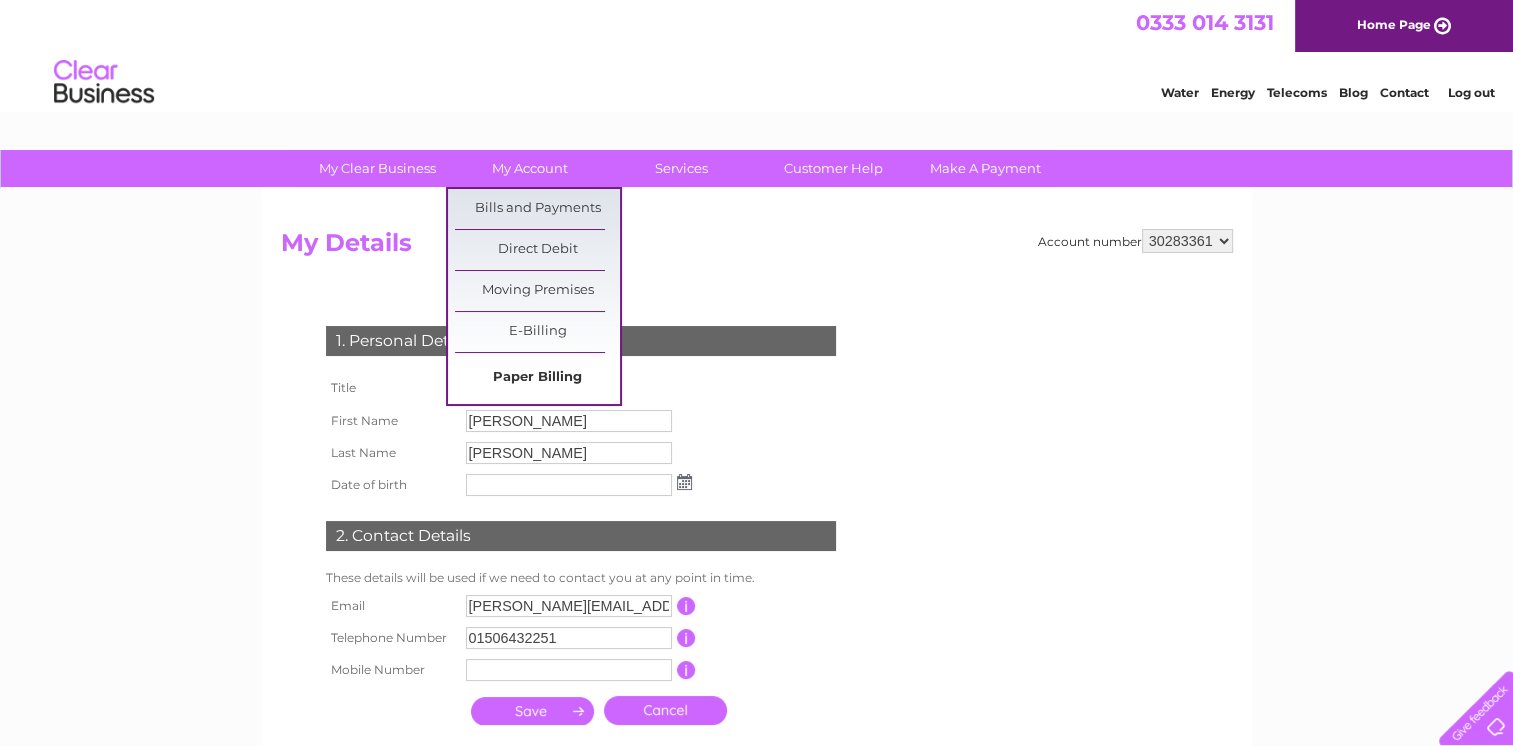 click on "Paper Billing" at bounding box center (537, 378) 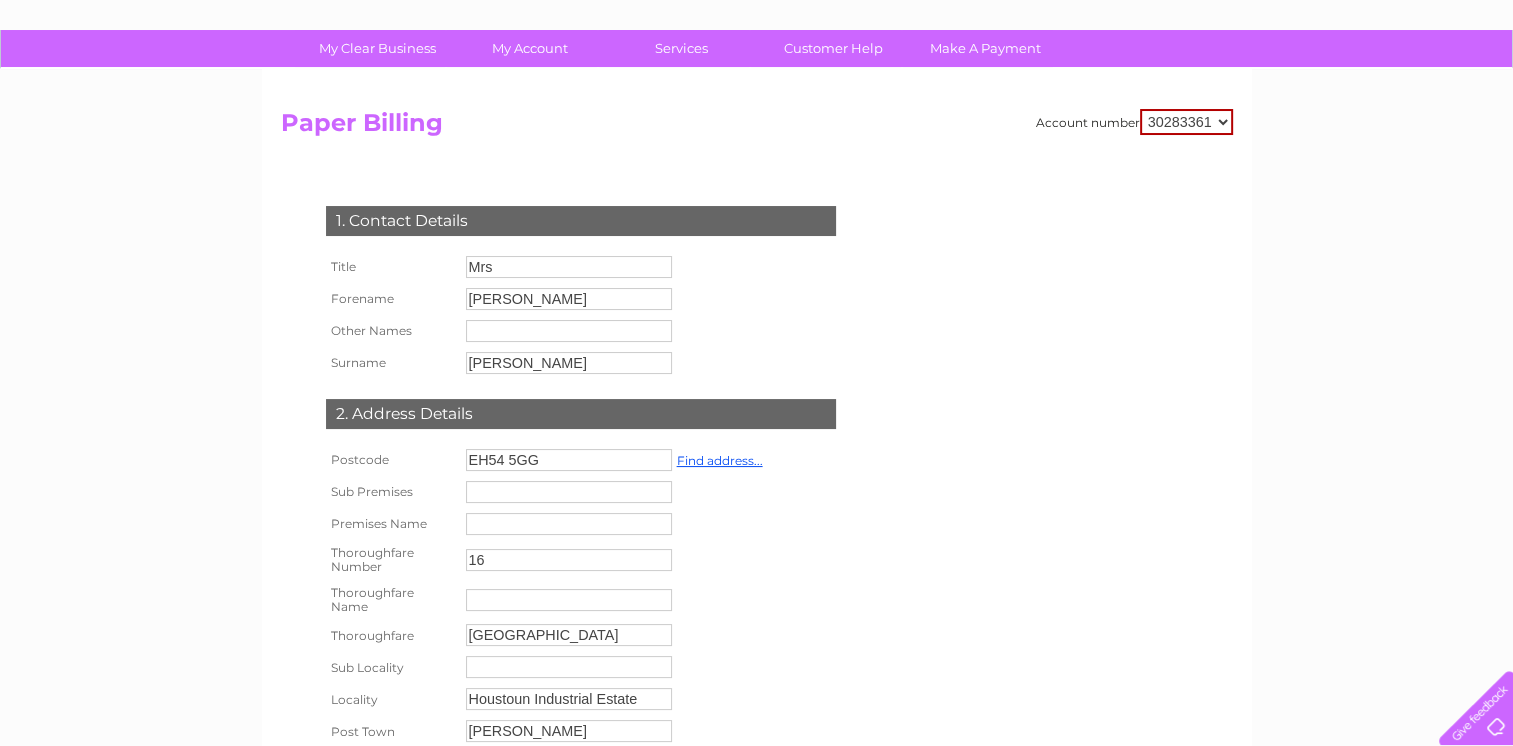 scroll, scrollTop: 100, scrollLeft: 0, axis: vertical 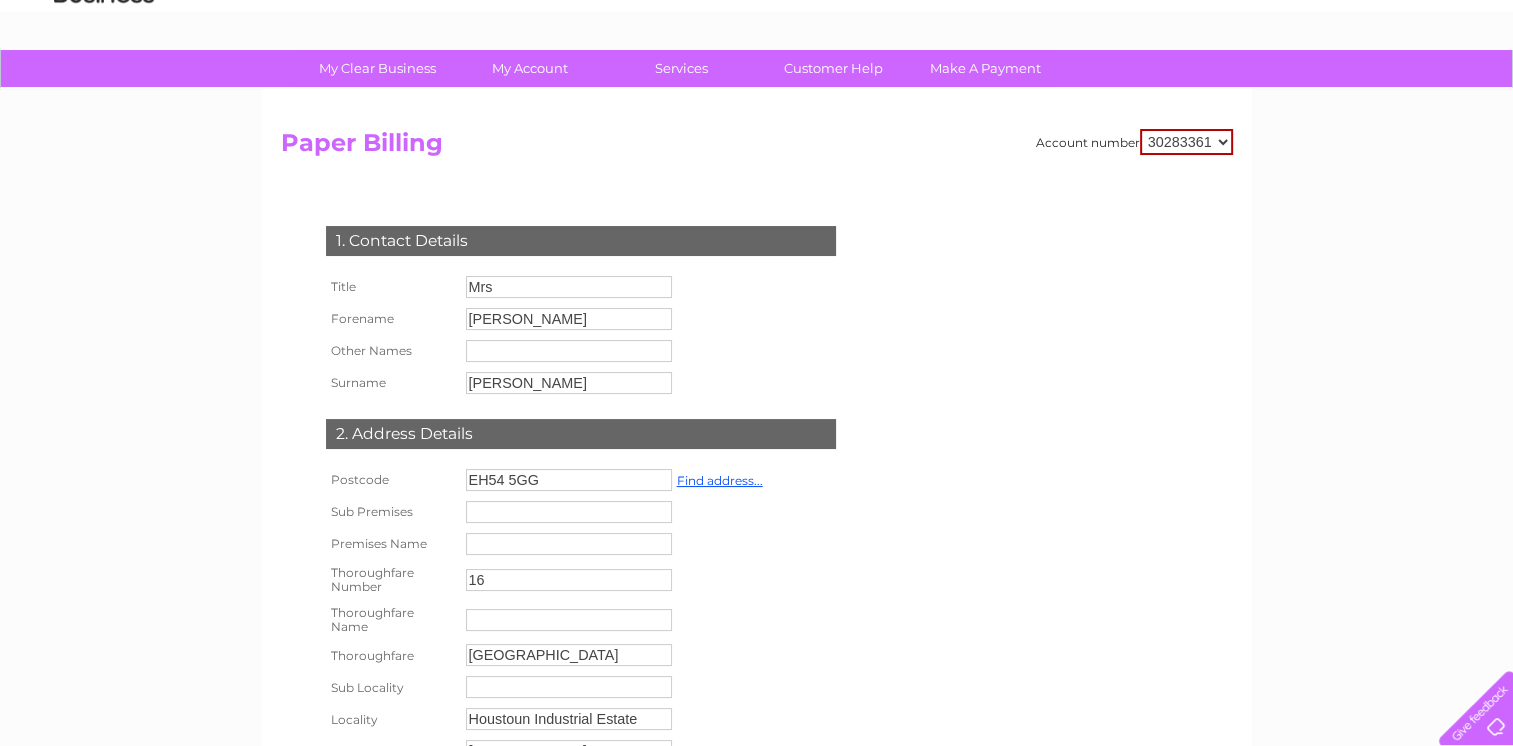 click on "30283361
30315413" at bounding box center (1186, 142) 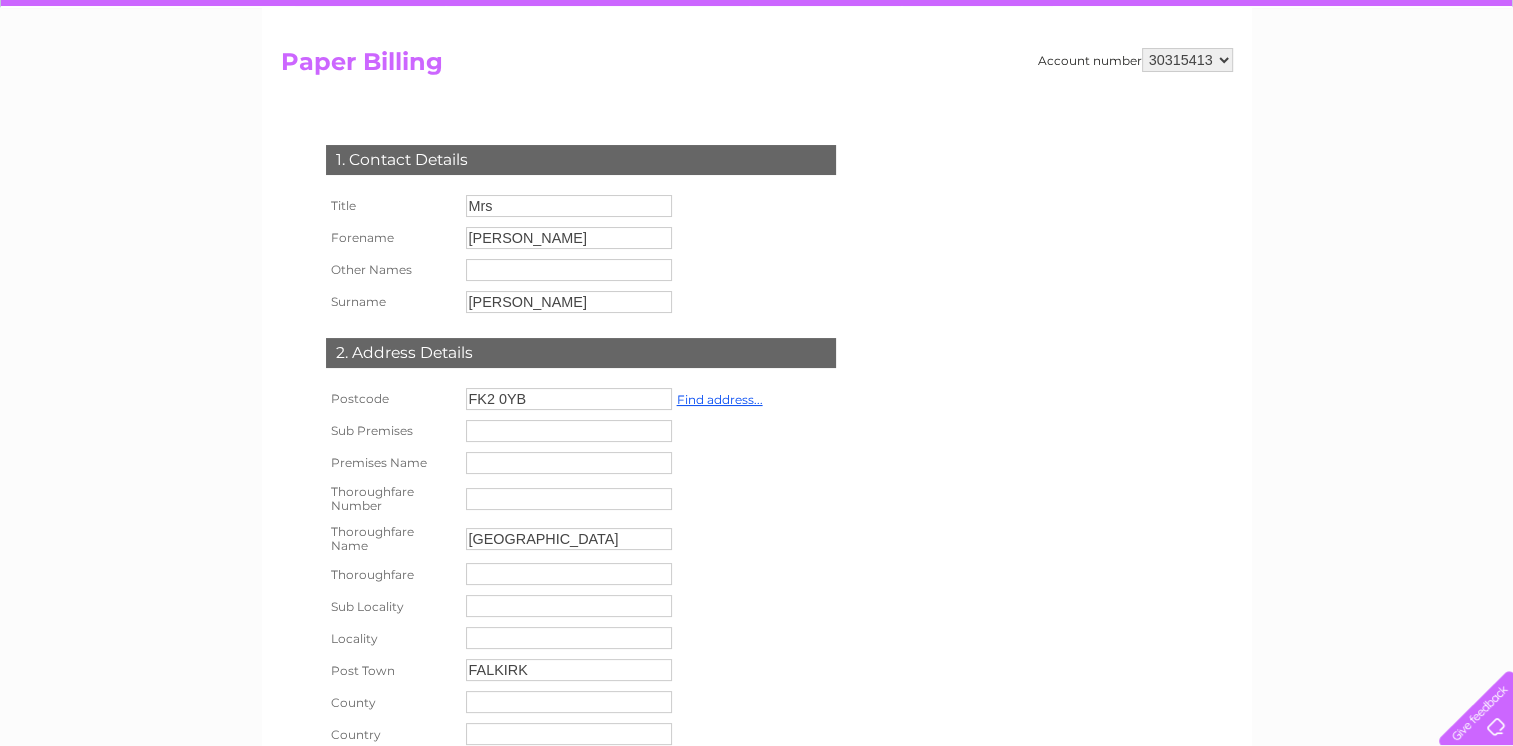 scroll, scrollTop: 200, scrollLeft: 0, axis: vertical 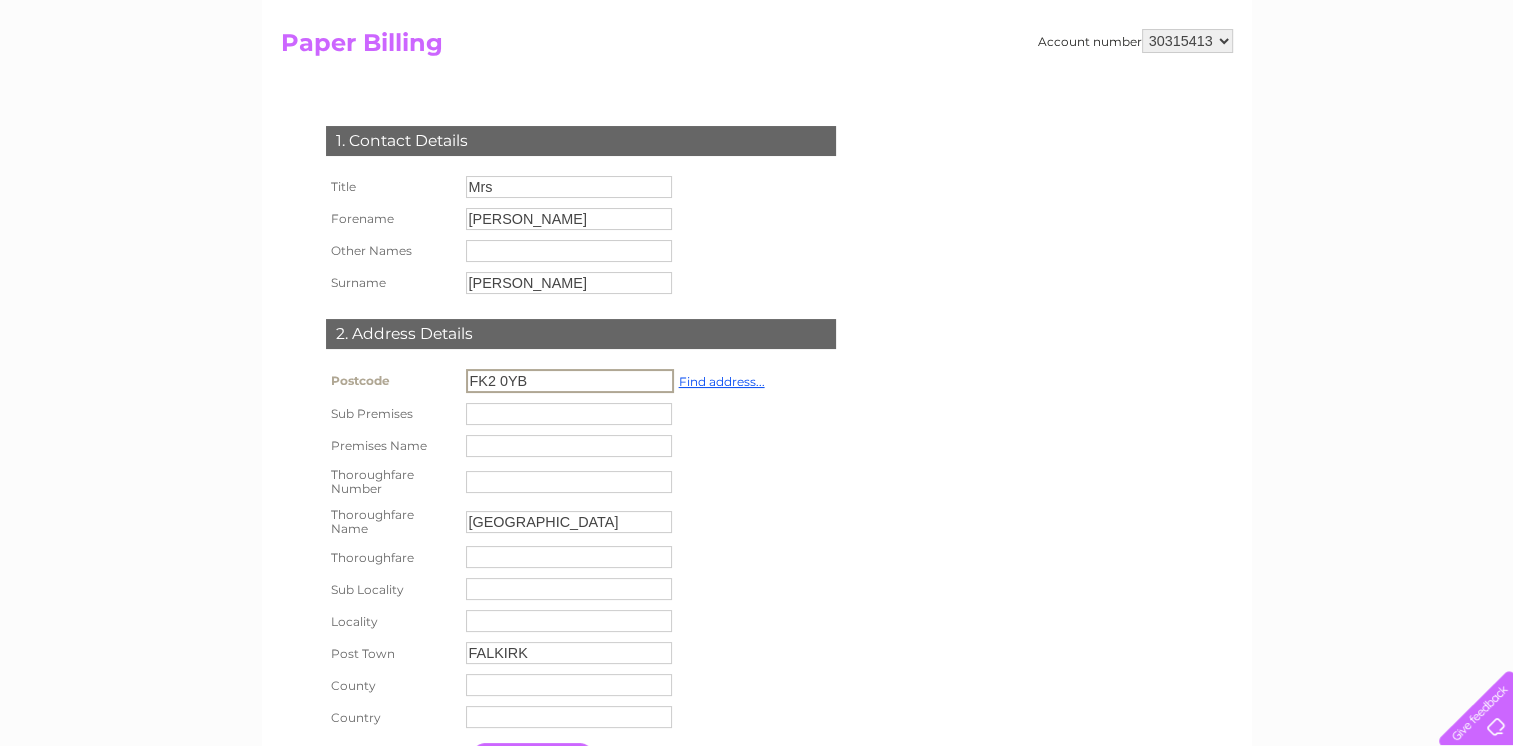 drag, startPoint x: 535, startPoint y: 381, endPoint x: 365, endPoint y: 374, distance: 170.14406 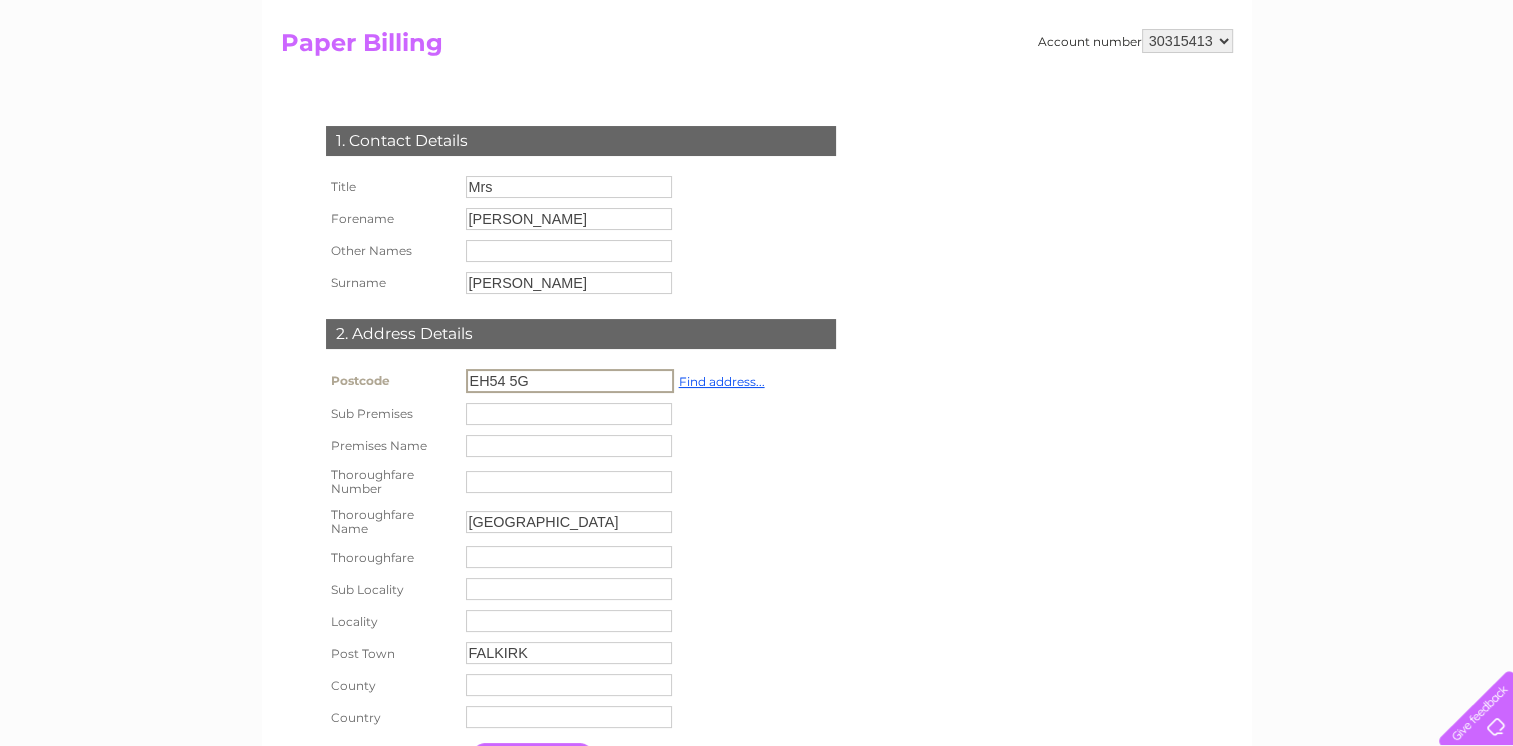 type on "EH54 5GG" 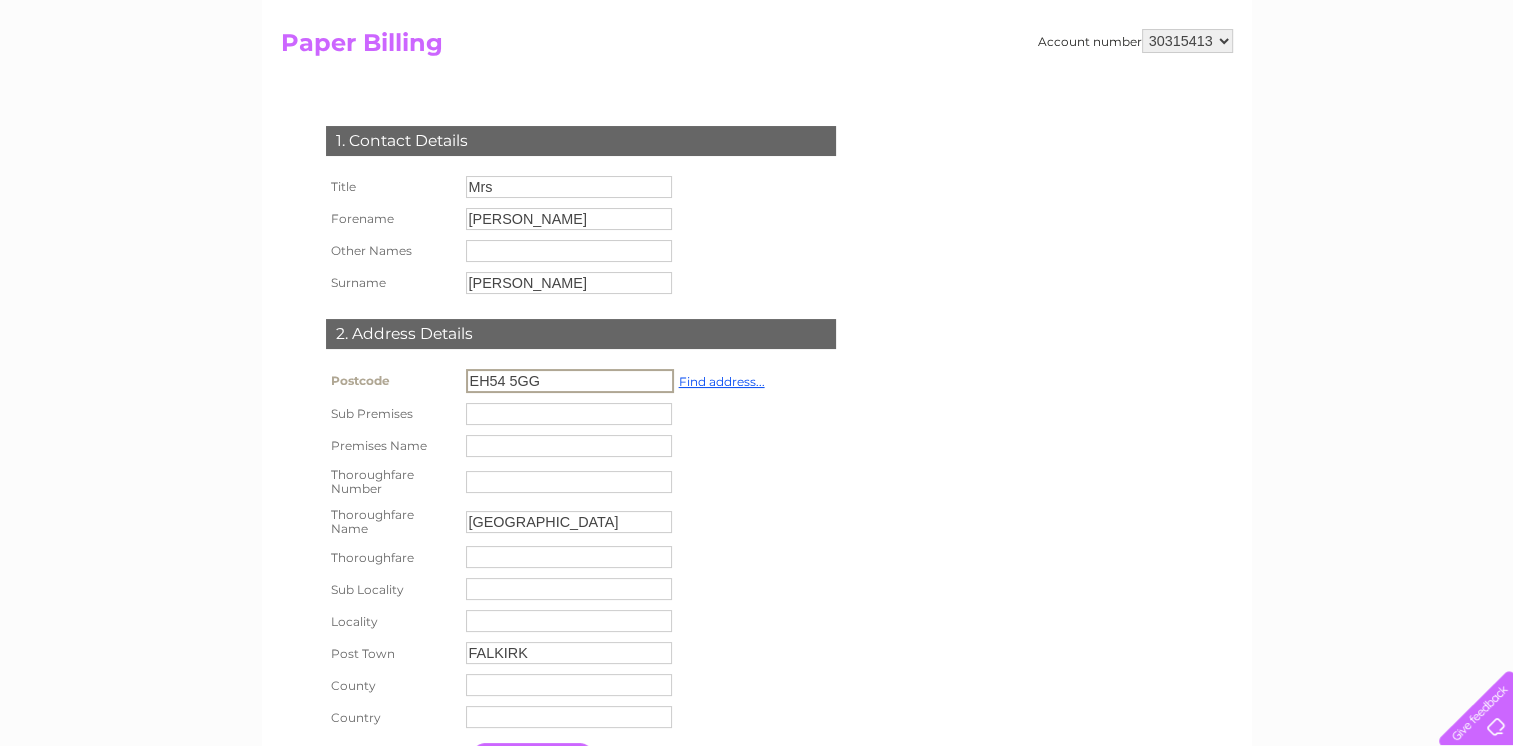 type on "West Lothian" 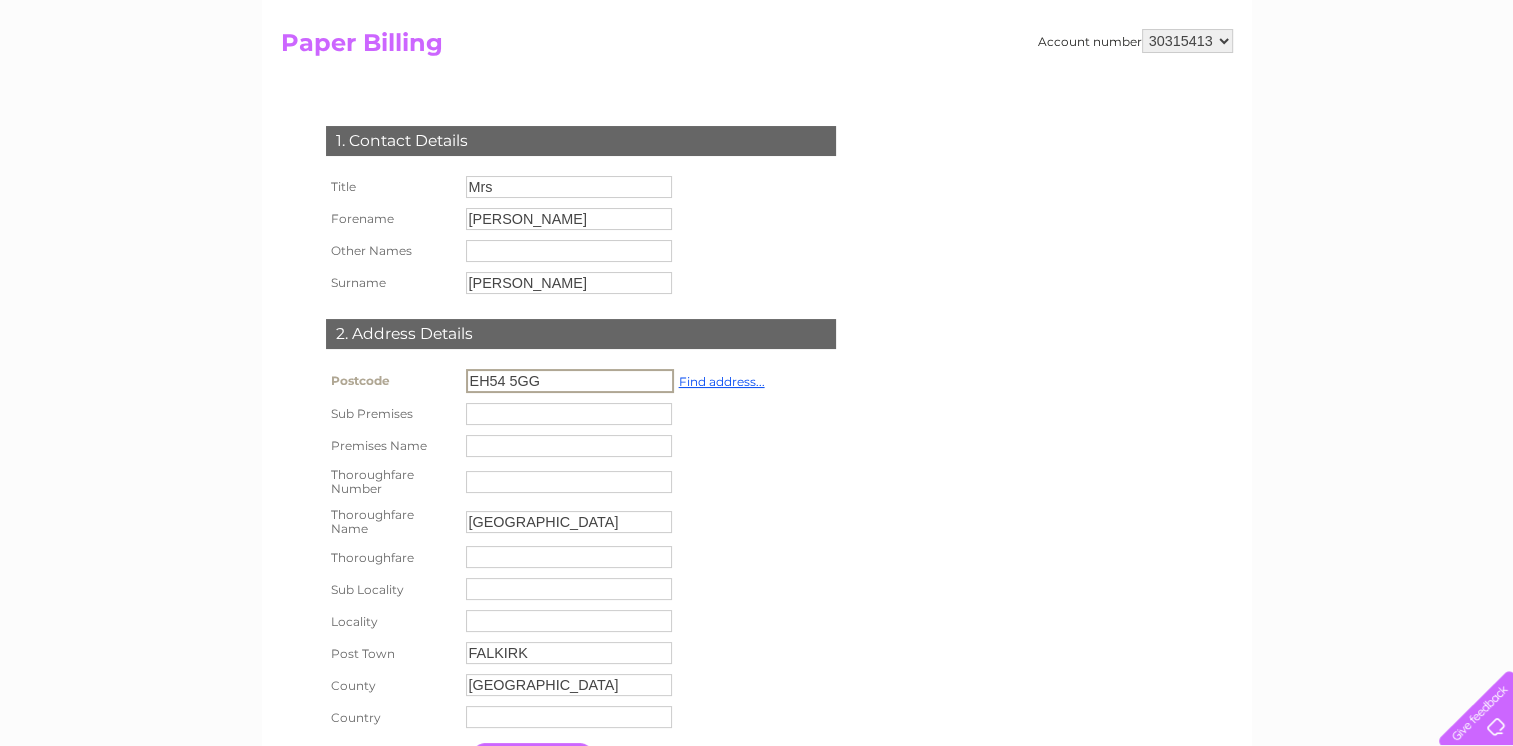 type on "United Kingdom" 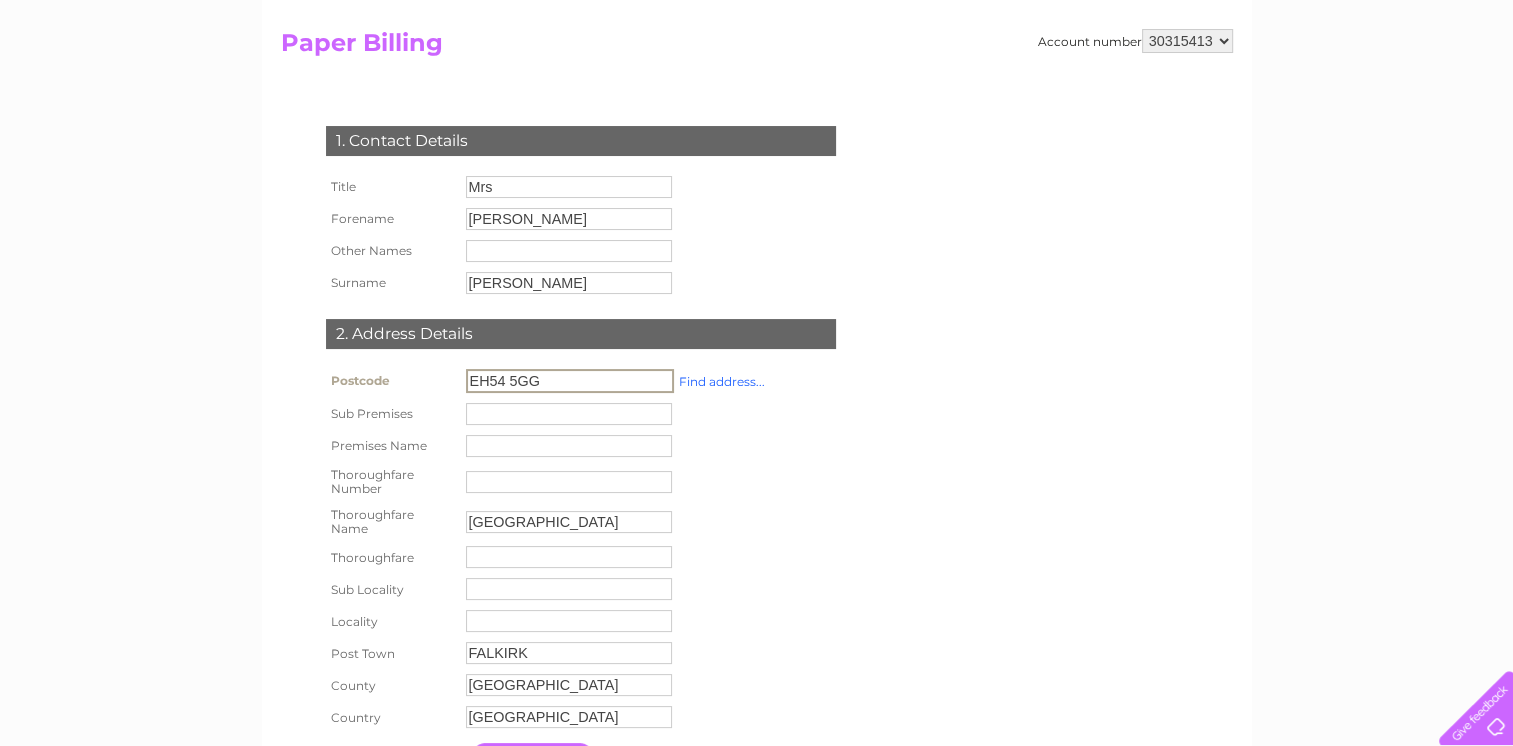 type on "EH54 5GG" 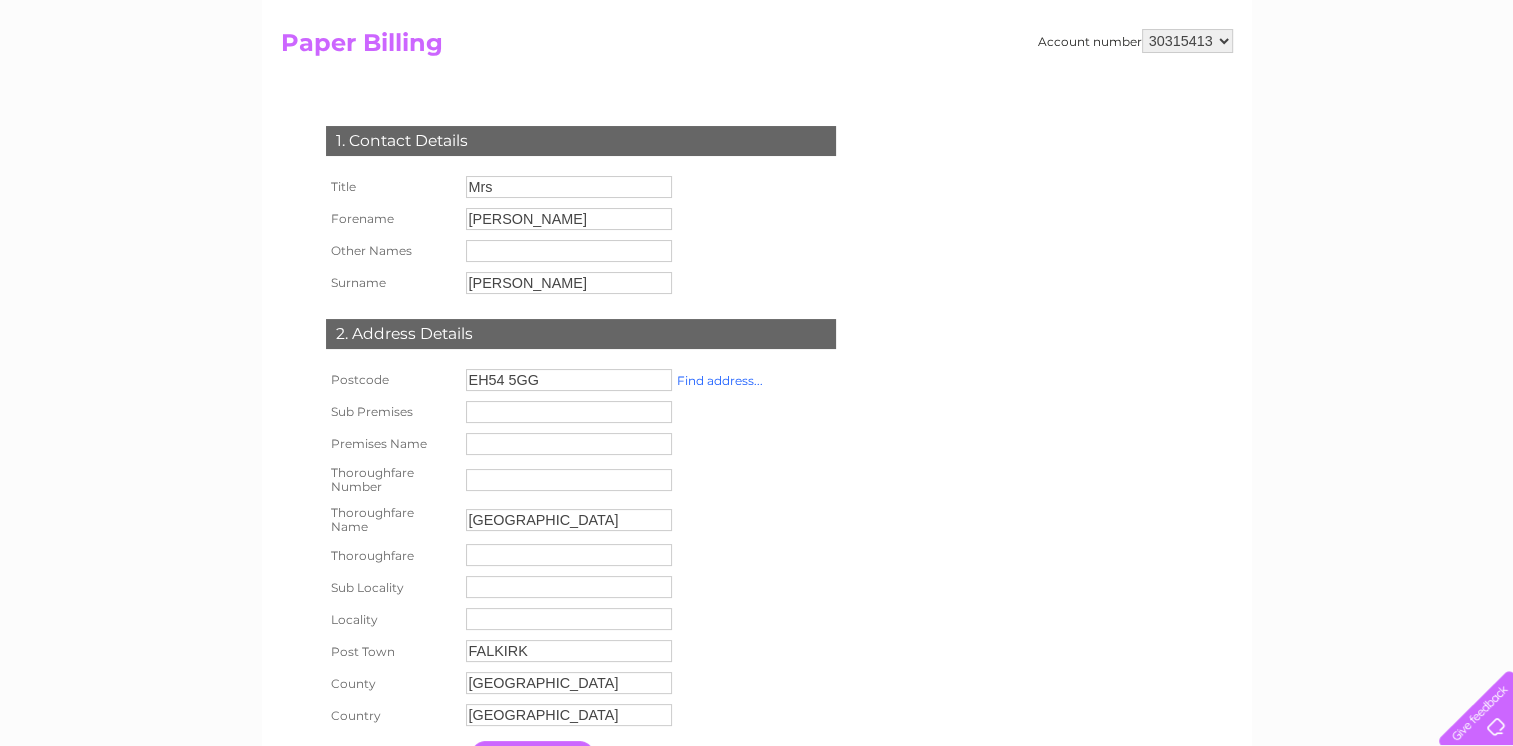 click on "Find address..." at bounding box center (720, 380) 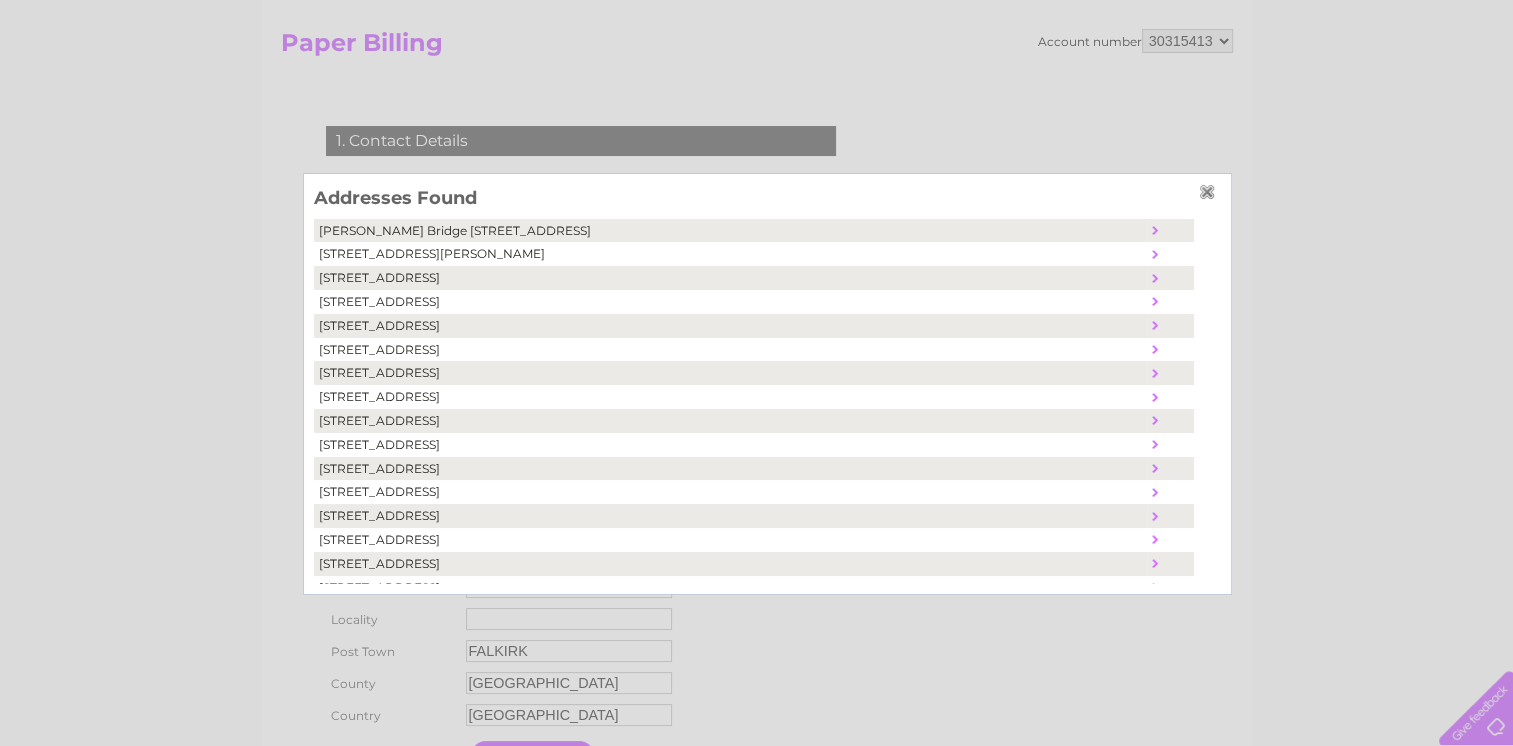 click on "16, Nasmyth Square, Houstoun Industrial Estate, Livingston, United Kingdom, EH54 5GG" at bounding box center [730, 492] 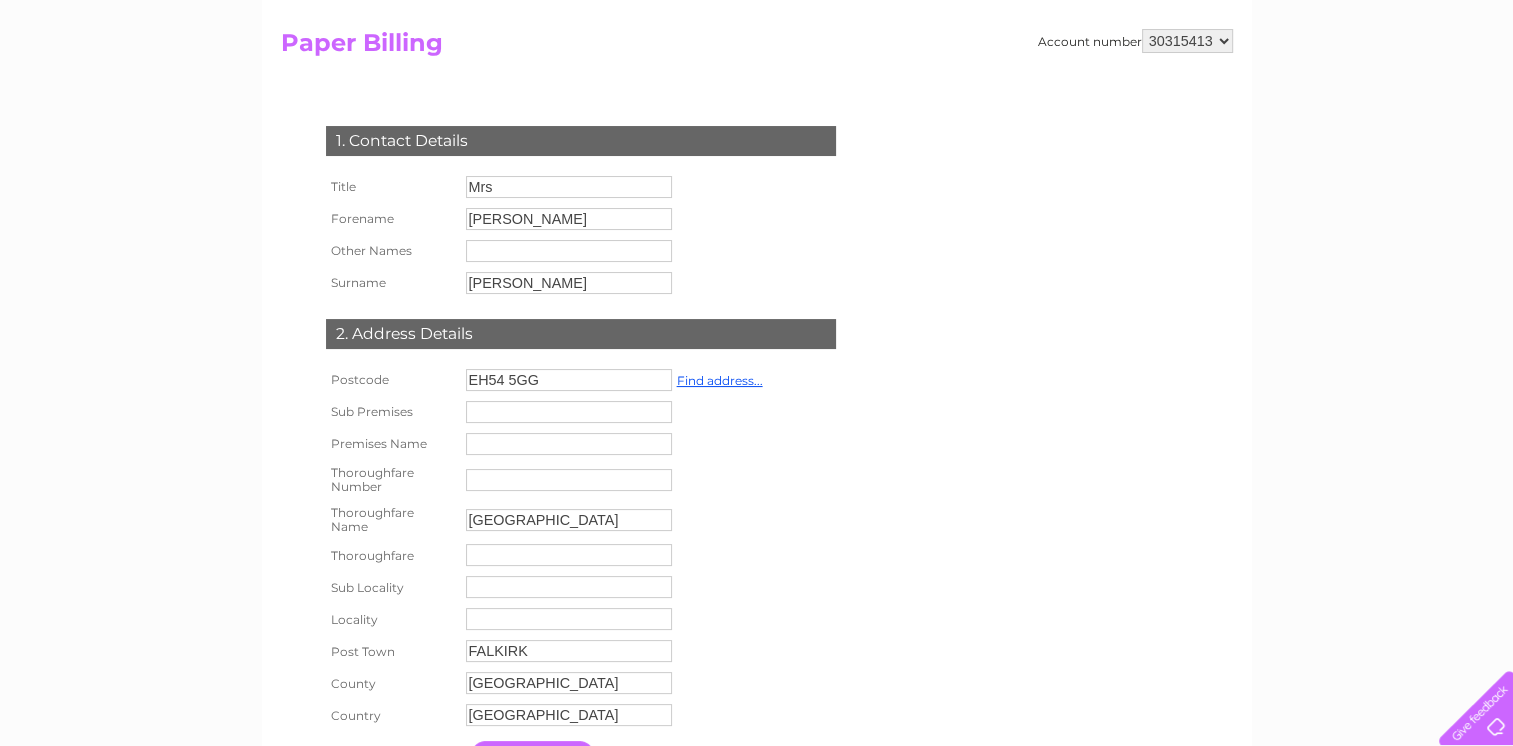 type on "16" 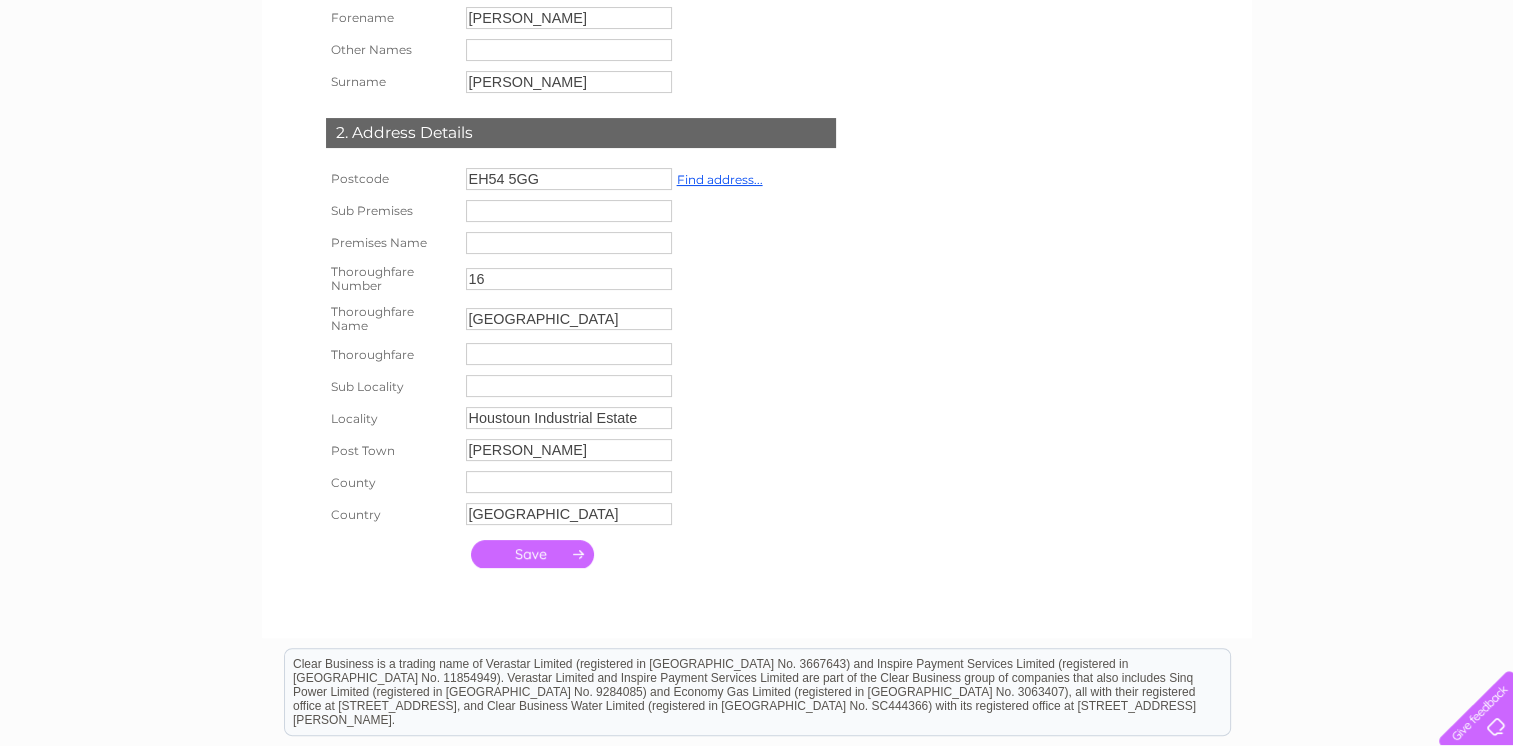 scroll, scrollTop: 500, scrollLeft: 0, axis: vertical 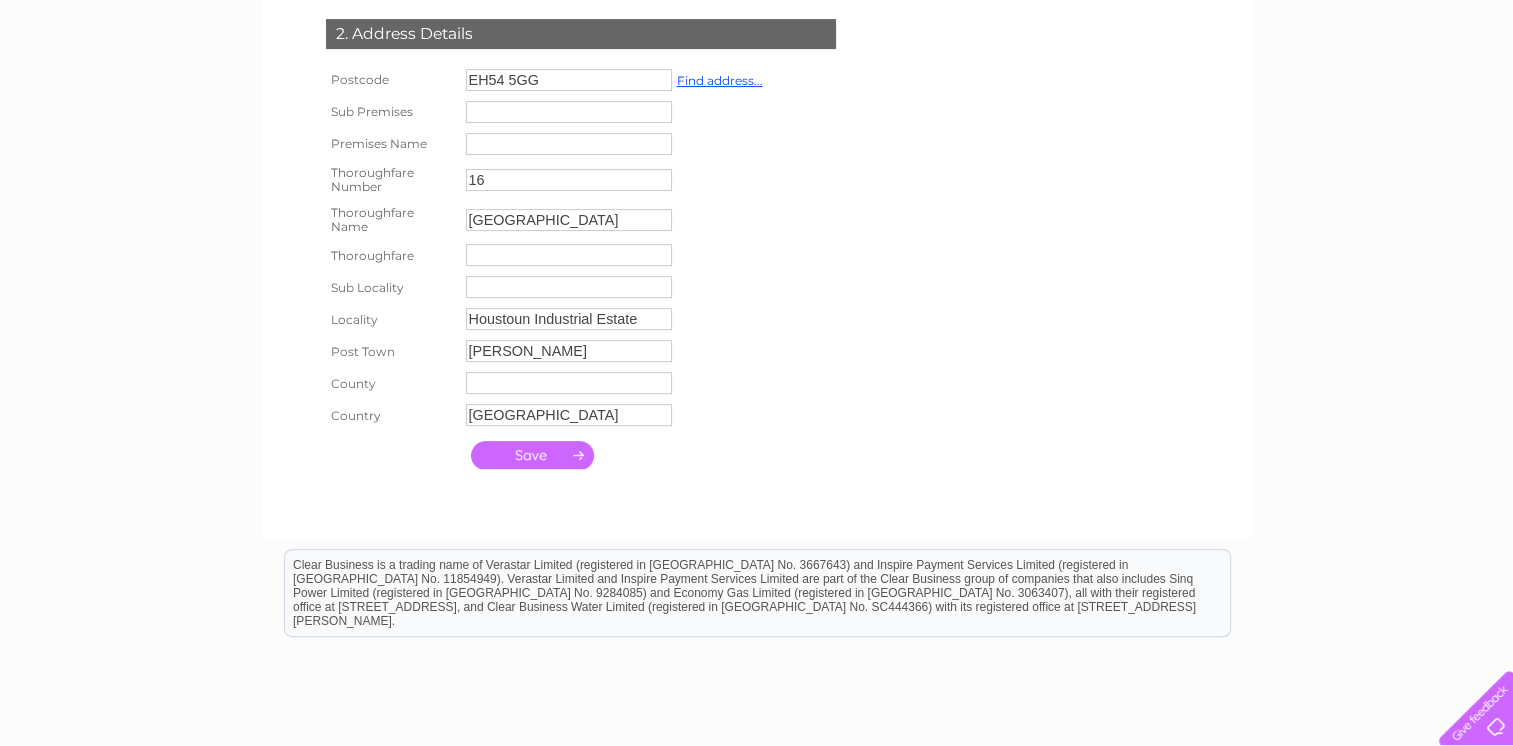 click at bounding box center (532, 455) 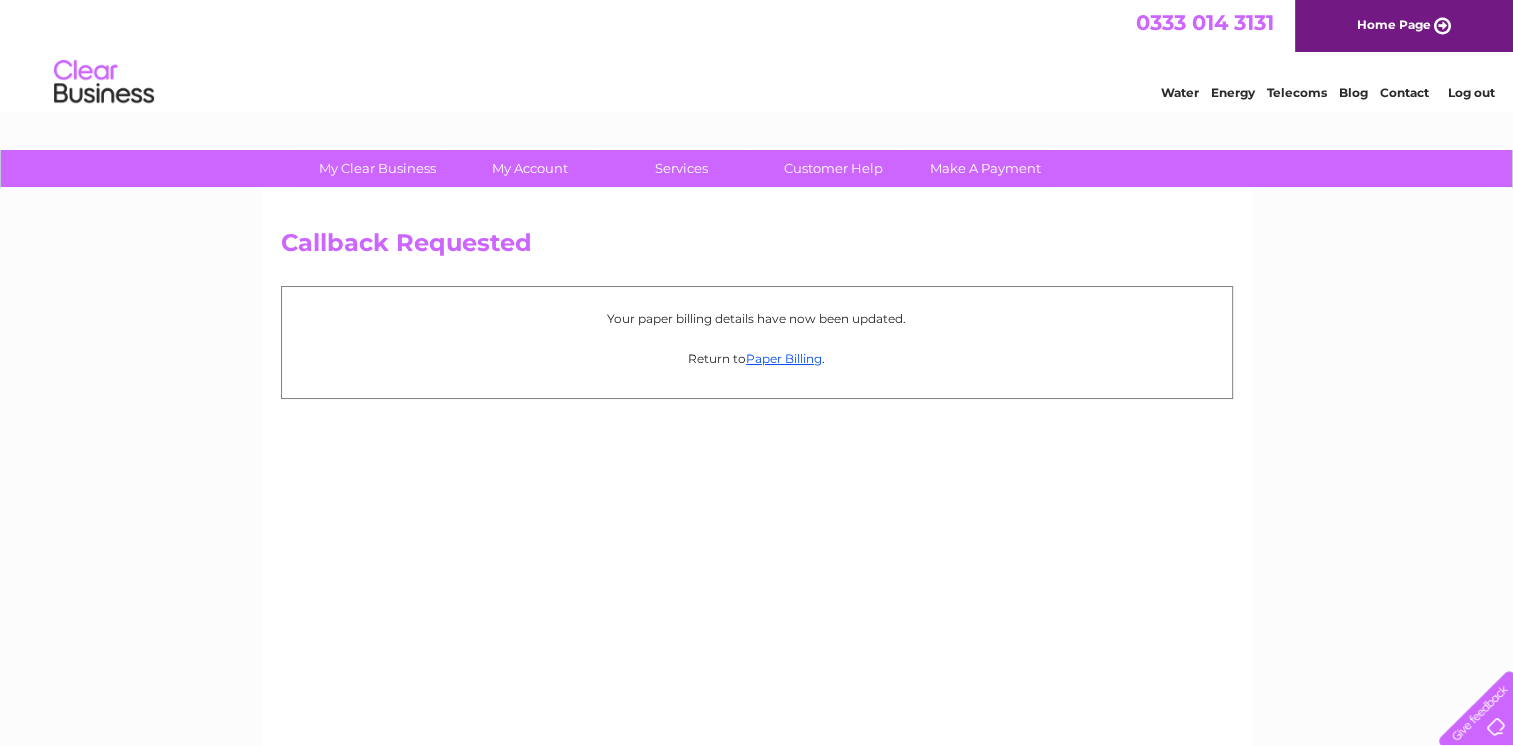 scroll, scrollTop: 0, scrollLeft: 0, axis: both 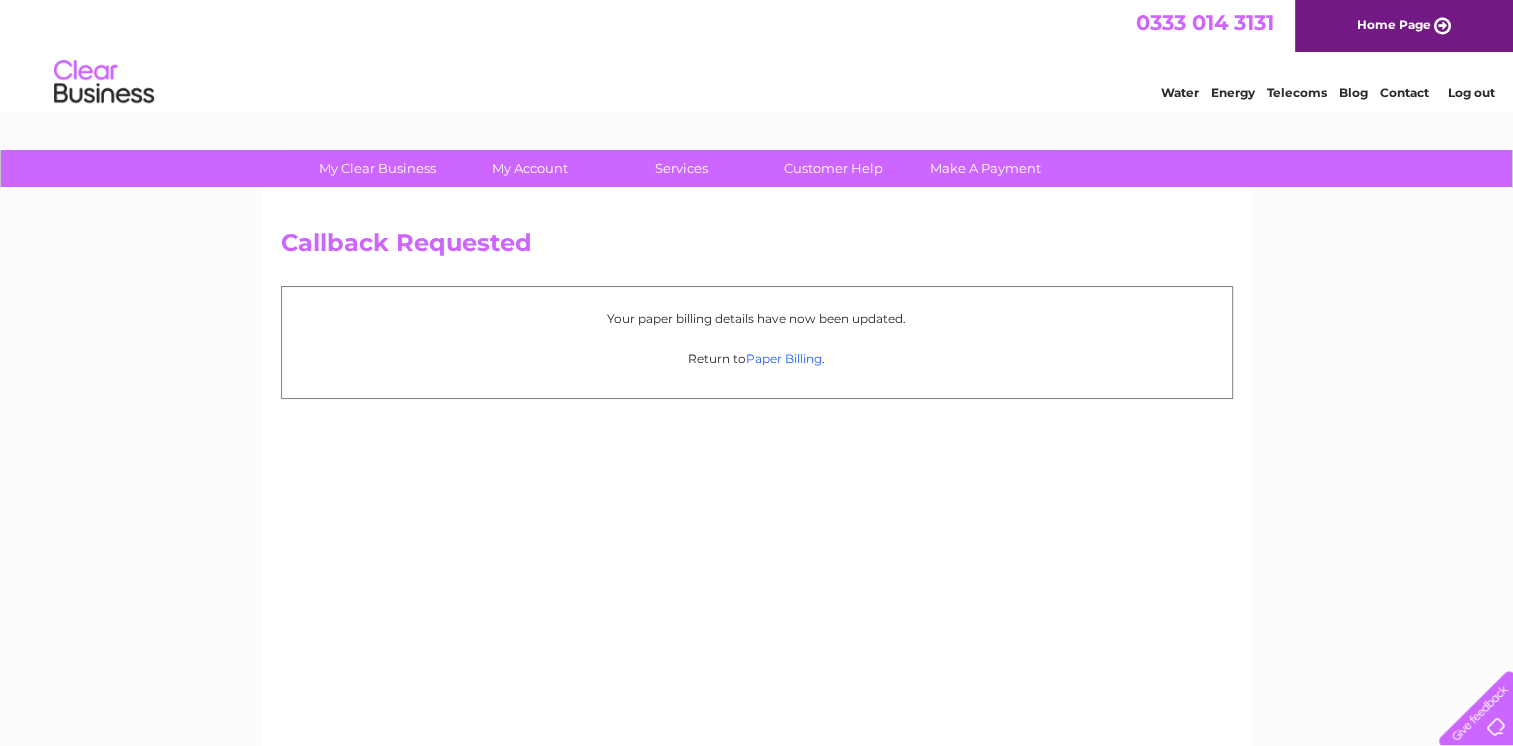 click on "Paper Billing" at bounding box center (784, 358) 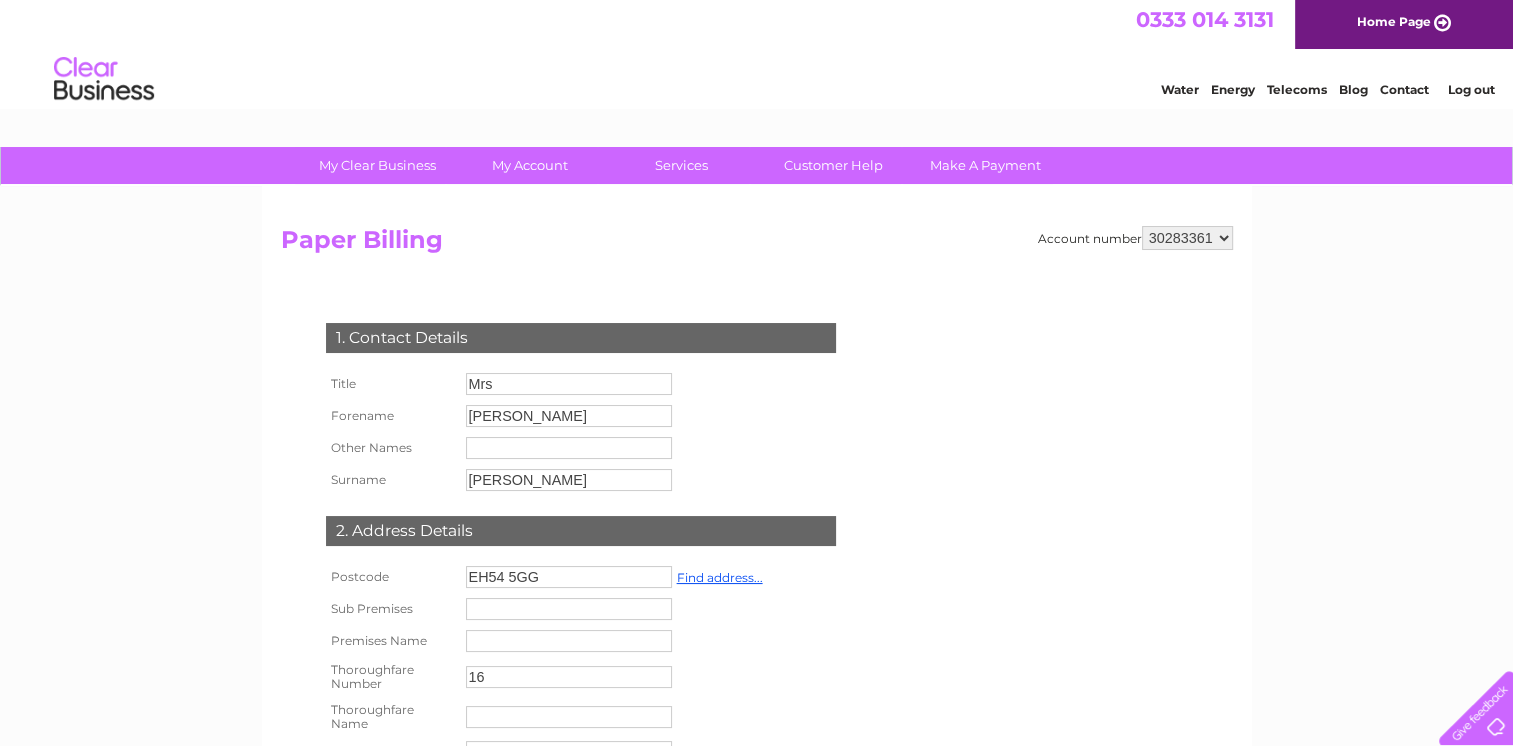 scroll, scrollTop: 0, scrollLeft: 0, axis: both 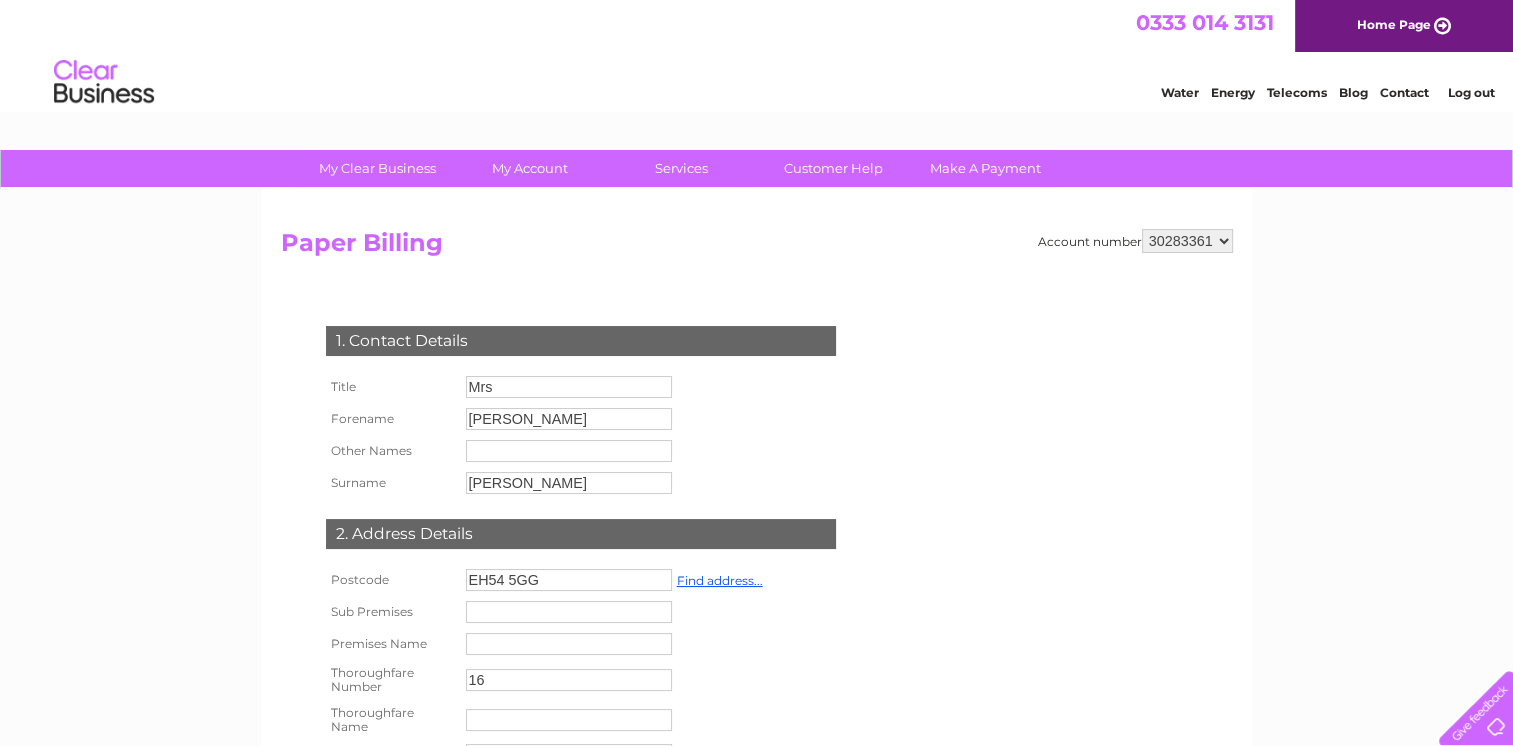 click on "My Clear Business
Login Details
My Details
My Preferences
Link Account
My Account
Bills and Payments   Direct Debit   Moving Premises" at bounding box center [756, 765] 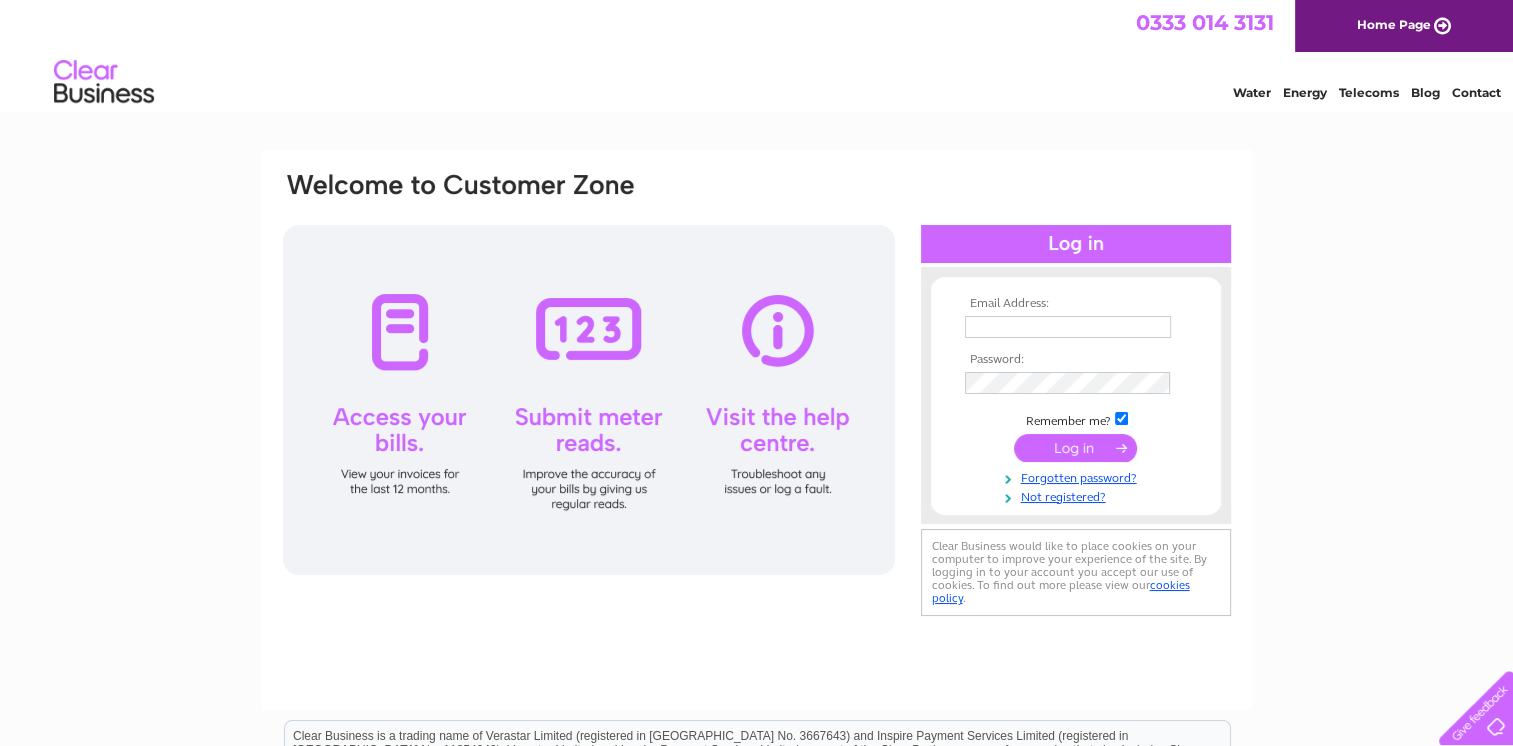 scroll, scrollTop: 0, scrollLeft: 0, axis: both 